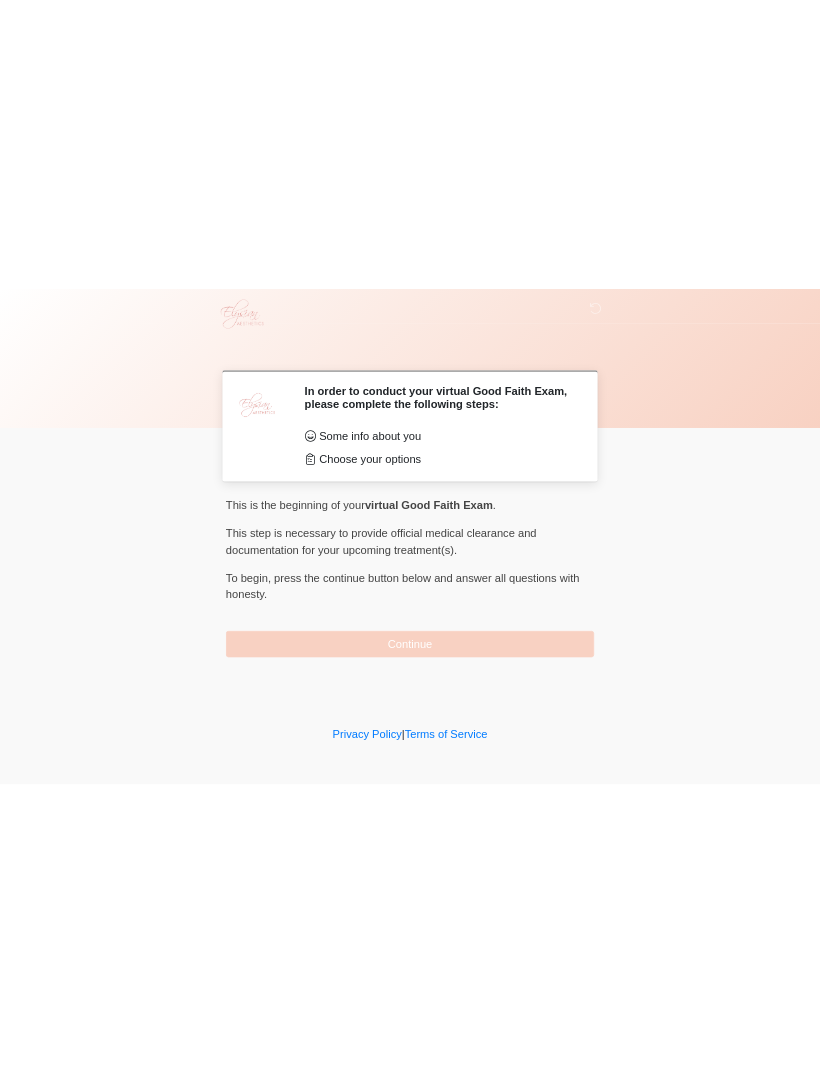 scroll, scrollTop: 0, scrollLeft: 0, axis: both 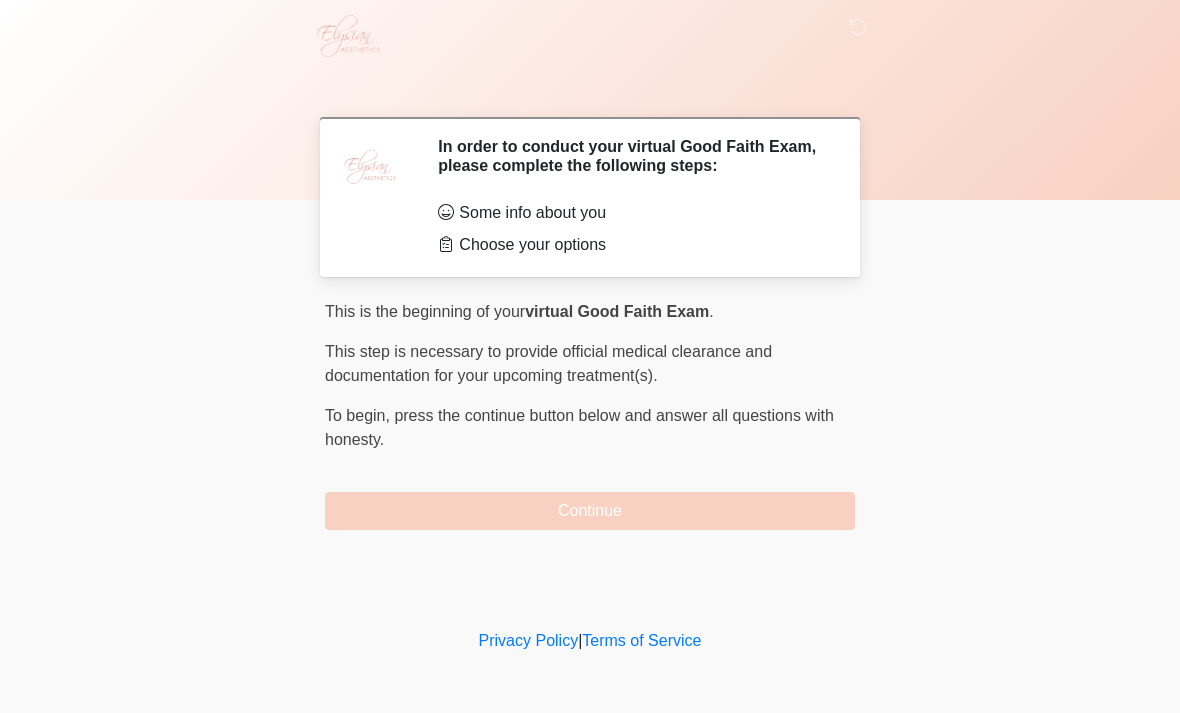 click on "Continue" at bounding box center (590, 511) 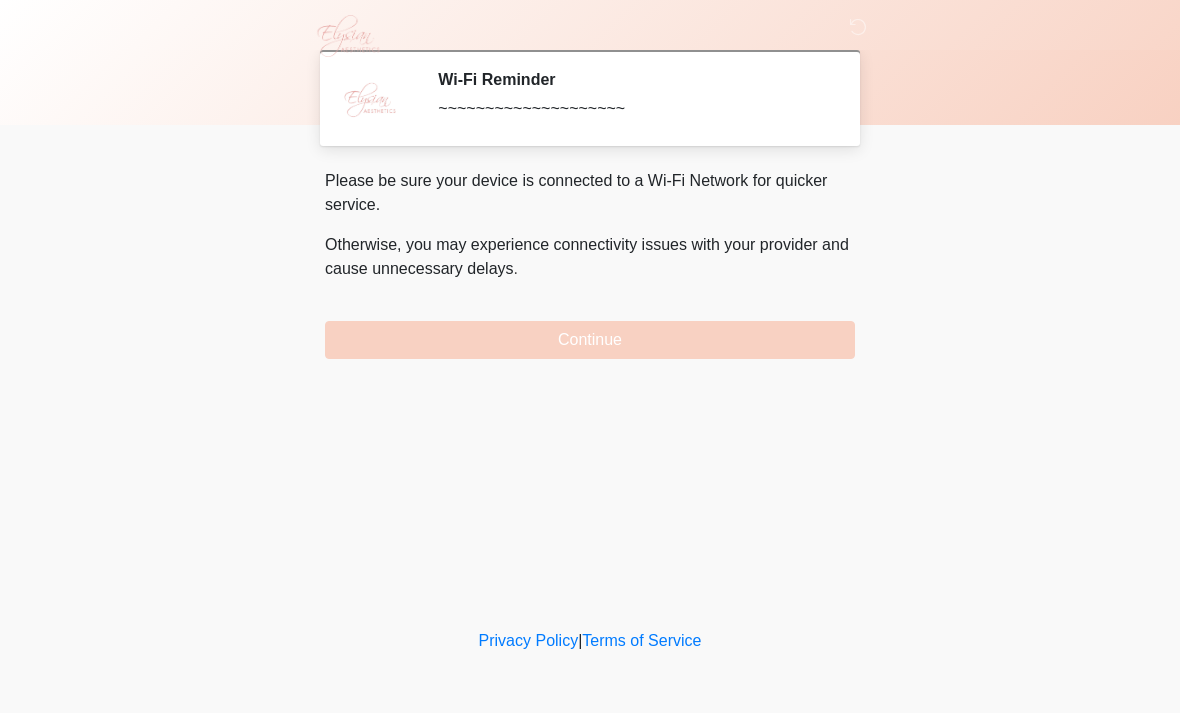 click on "Continue" at bounding box center [590, 340] 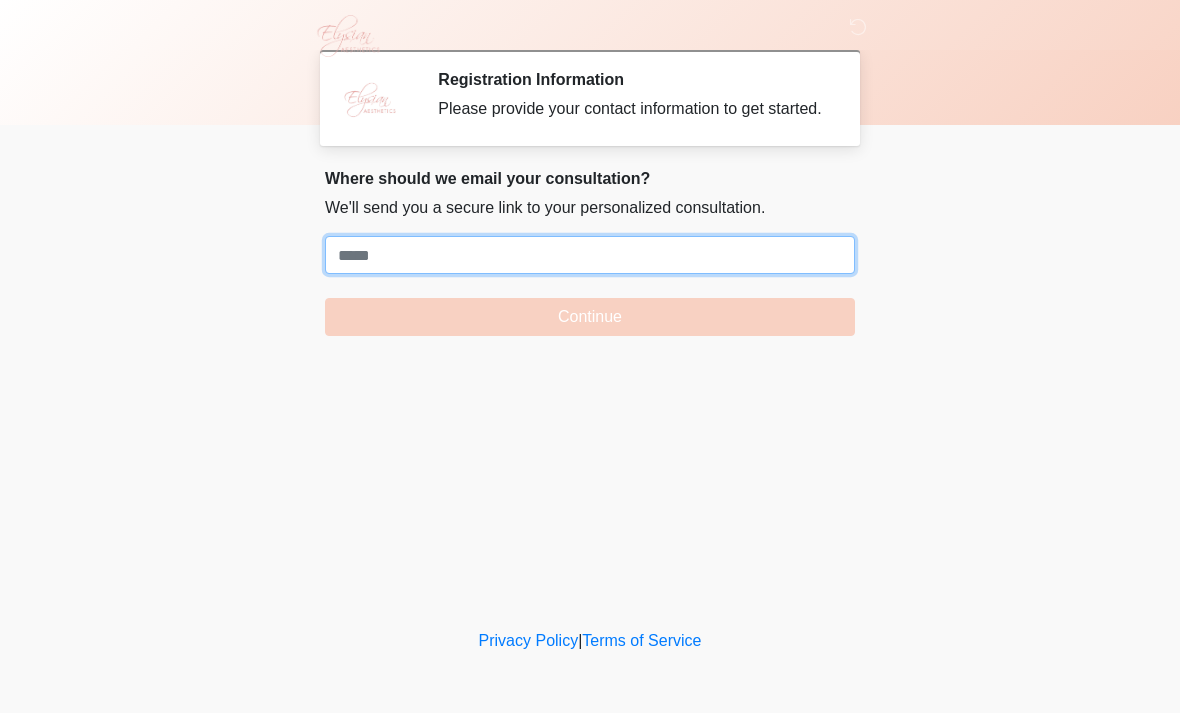 click on "Where should we email your treatment plan?" at bounding box center (590, 255) 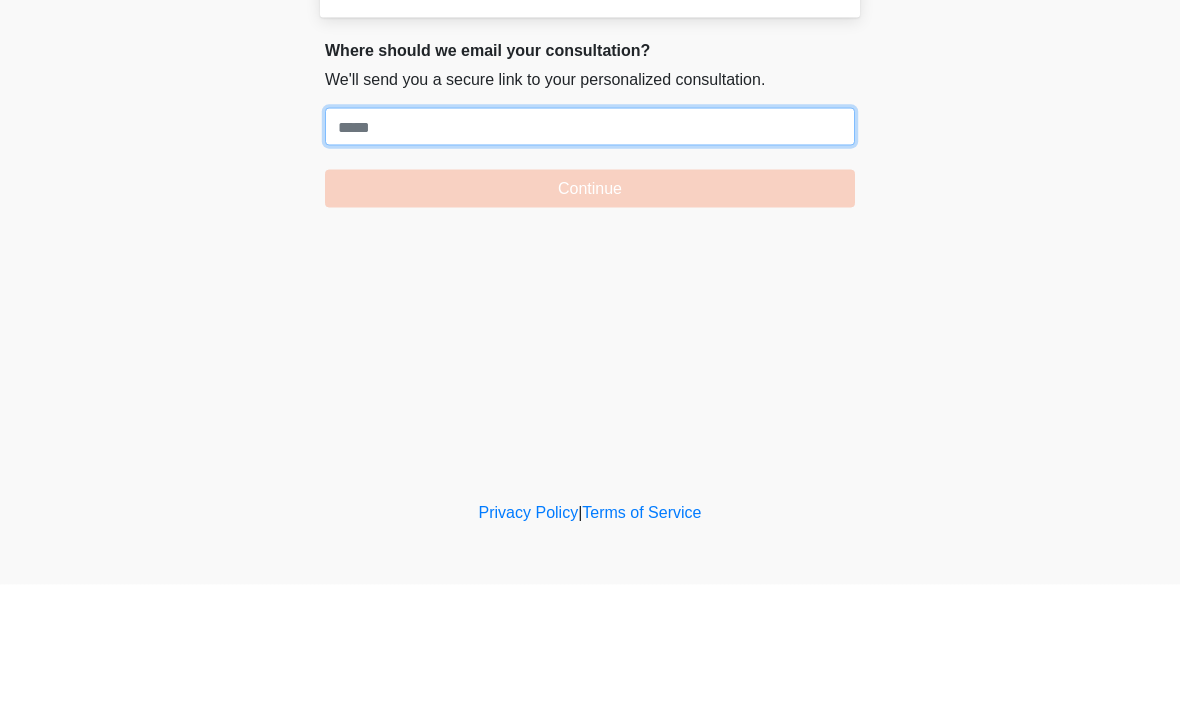 click on "Where should we email your treatment plan?" at bounding box center (590, 255) 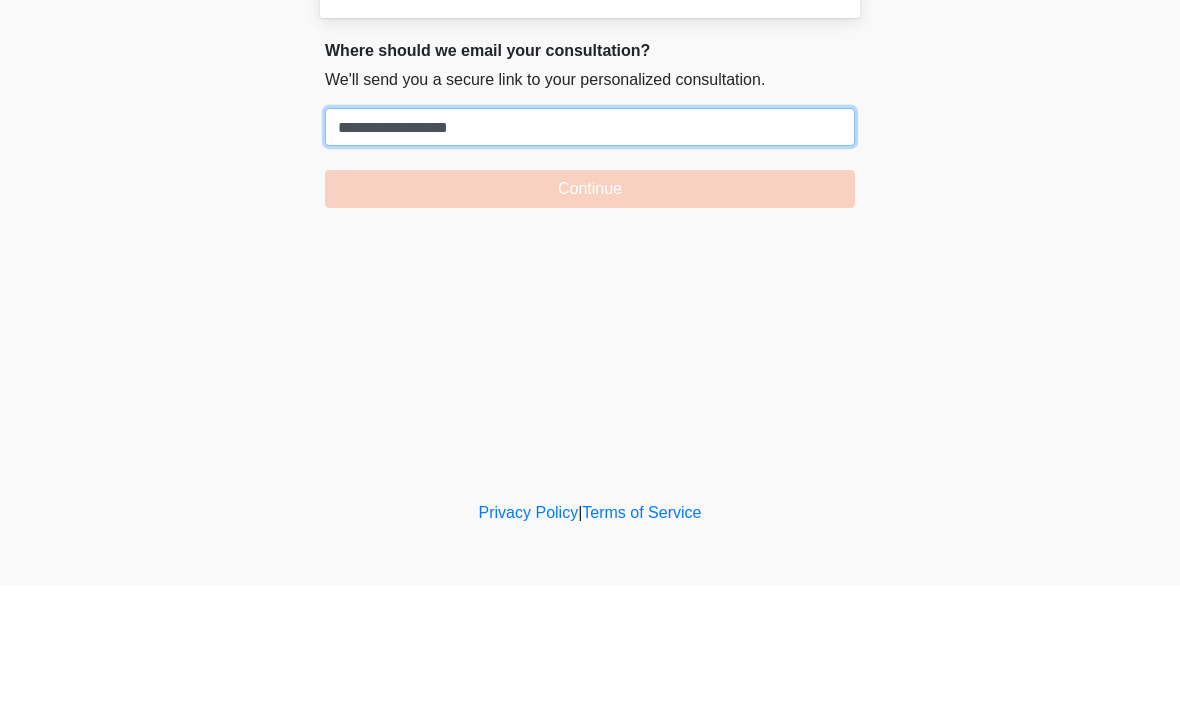 type on "**********" 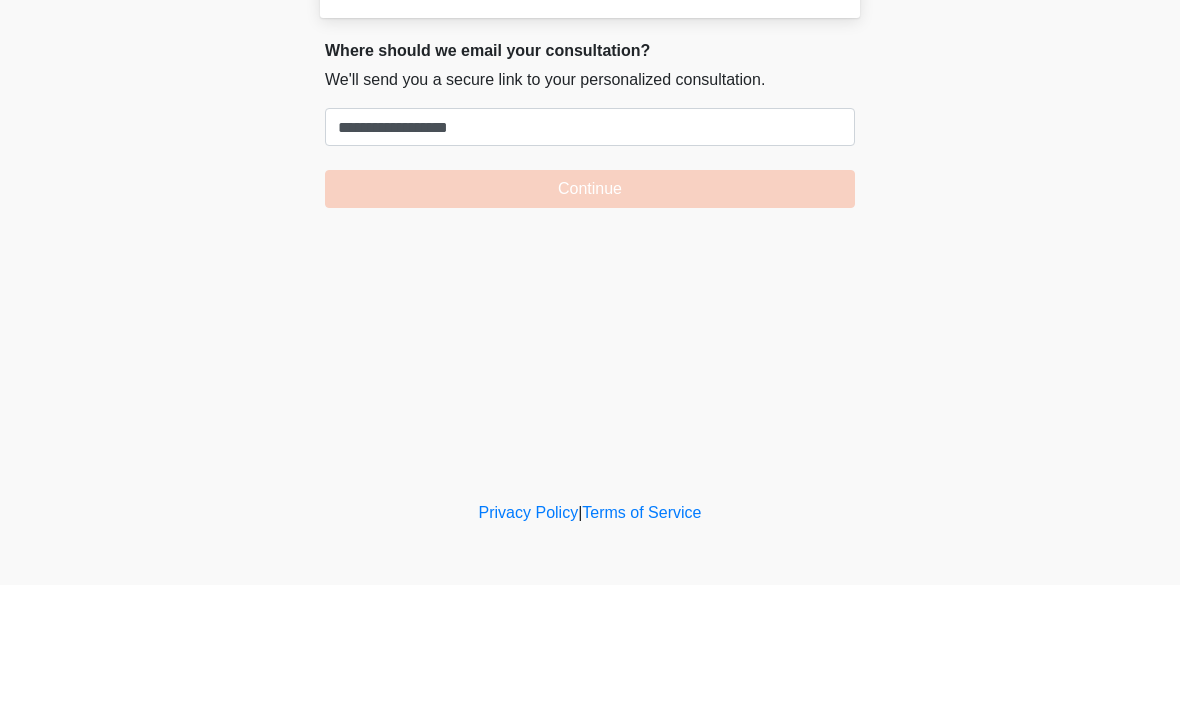 click on "Continue" at bounding box center (590, 317) 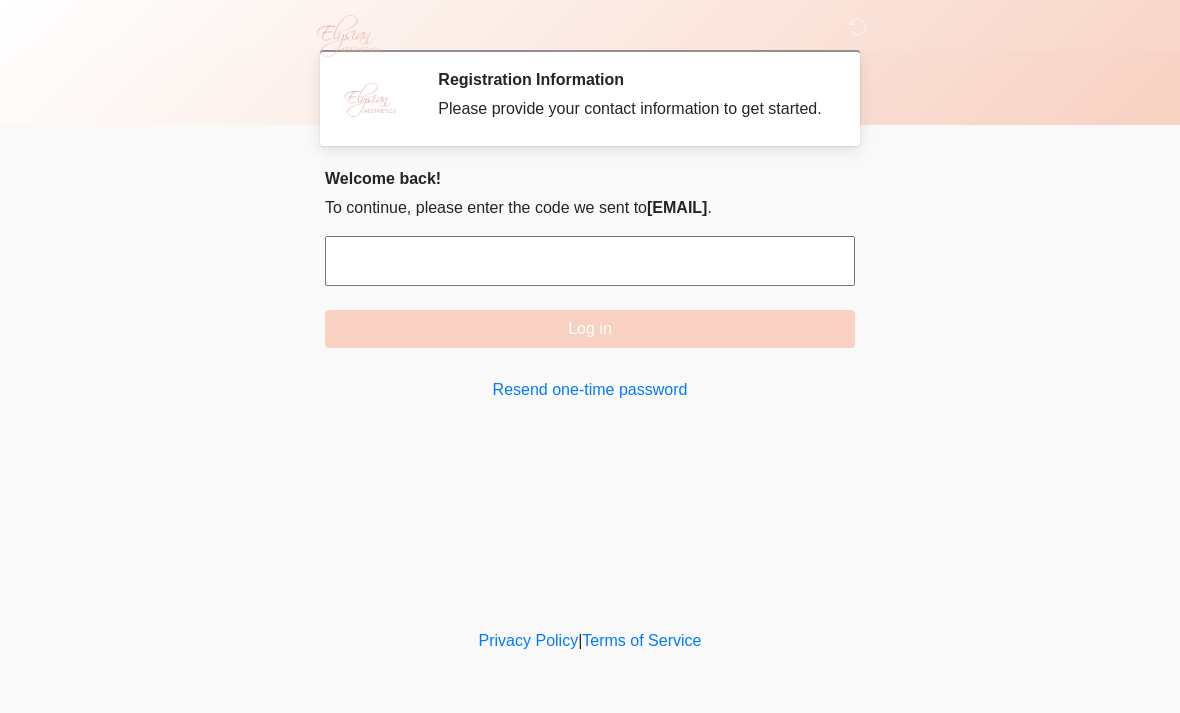 click at bounding box center [590, 261] 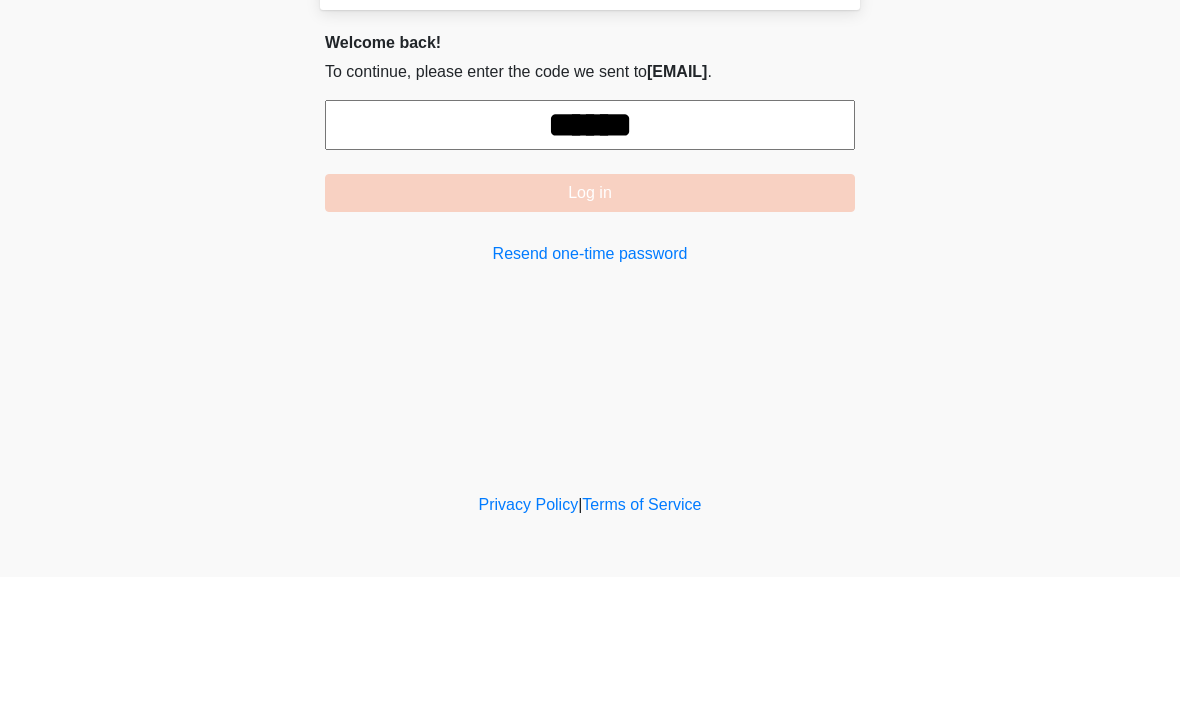 type on "******" 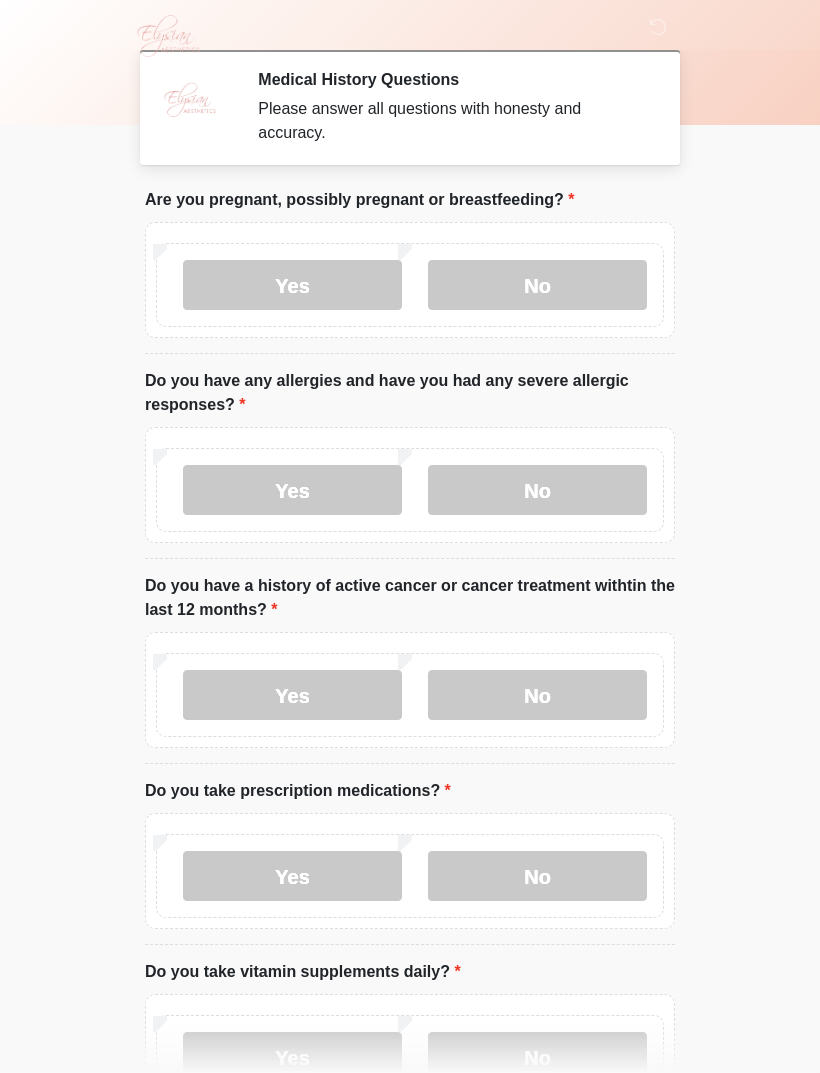 click on "No" at bounding box center [537, 285] 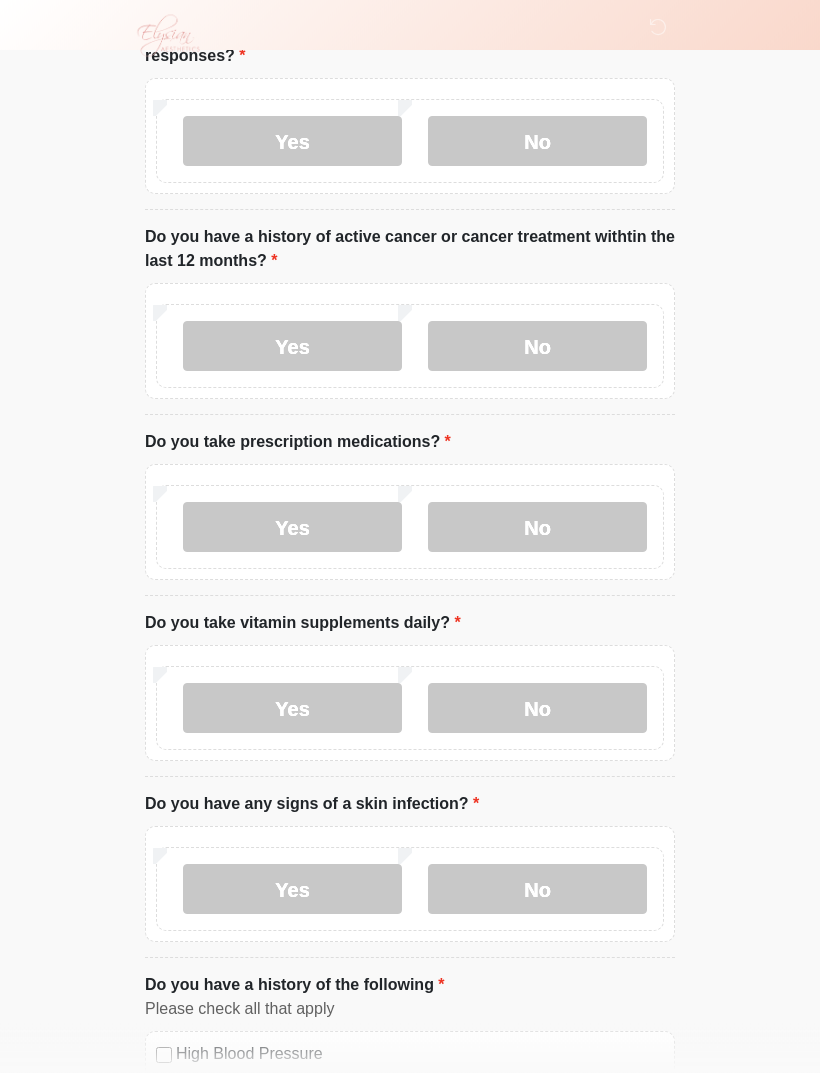 scroll, scrollTop: 357, scrollLeft: 0, axis: vertical 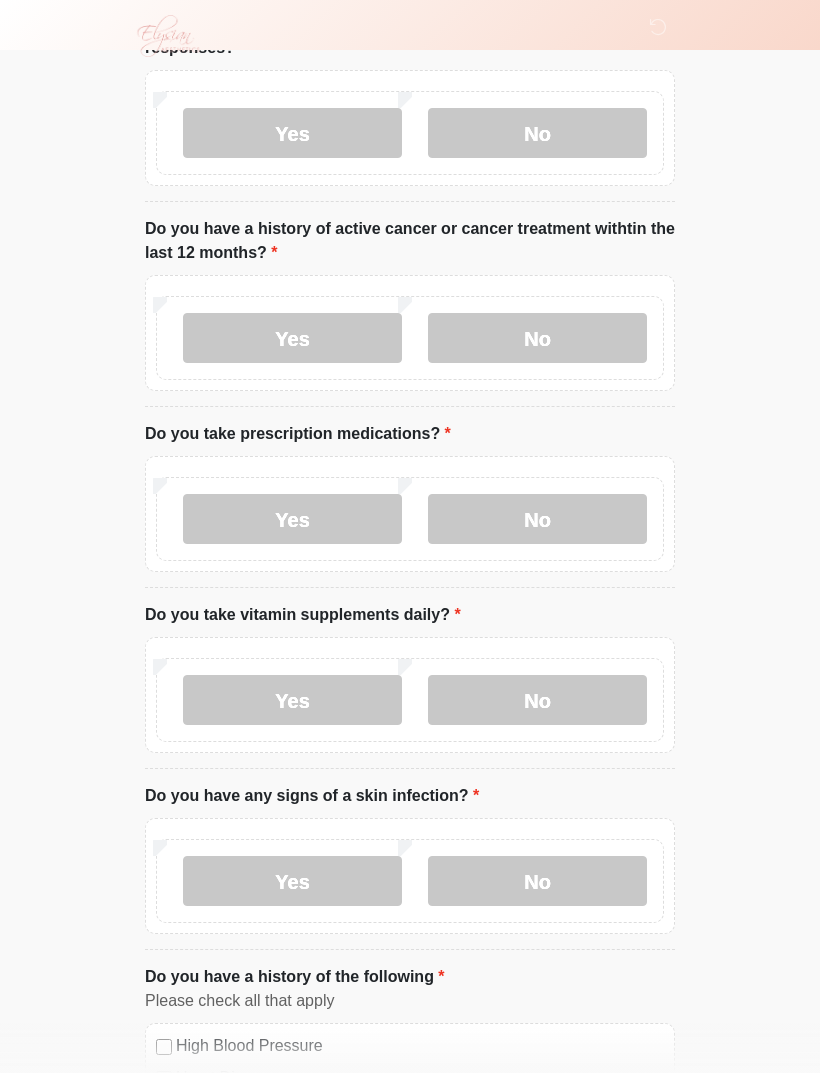 click on "No" at bounding box center [537, 519] 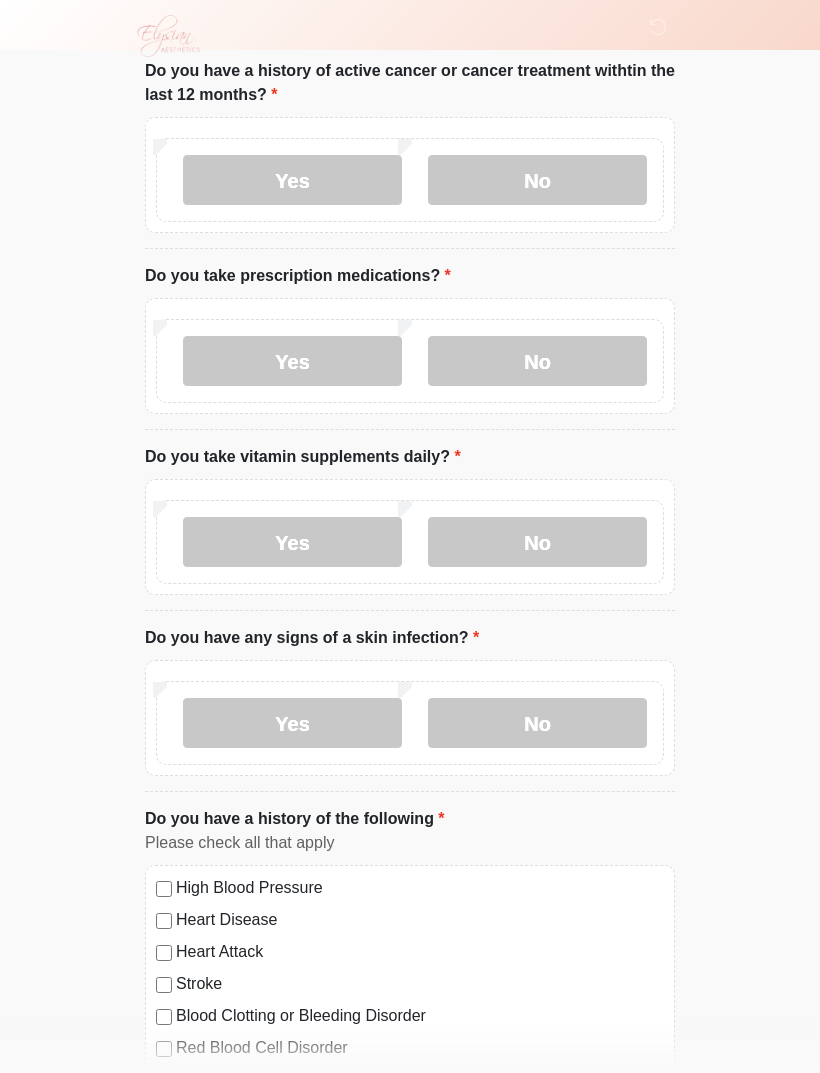 scroll, scrollTop: 520, scrollLeft: 0, axis: vertical 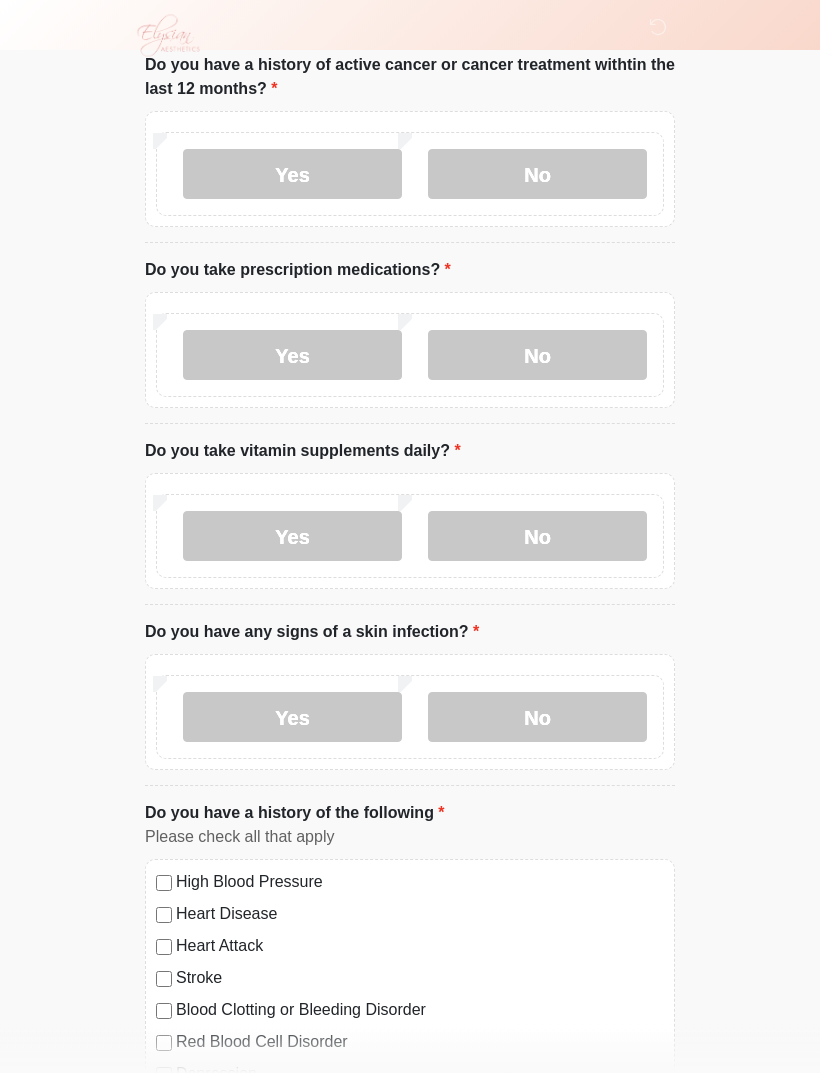 click on "Yes" at bounding box center (292, 537) 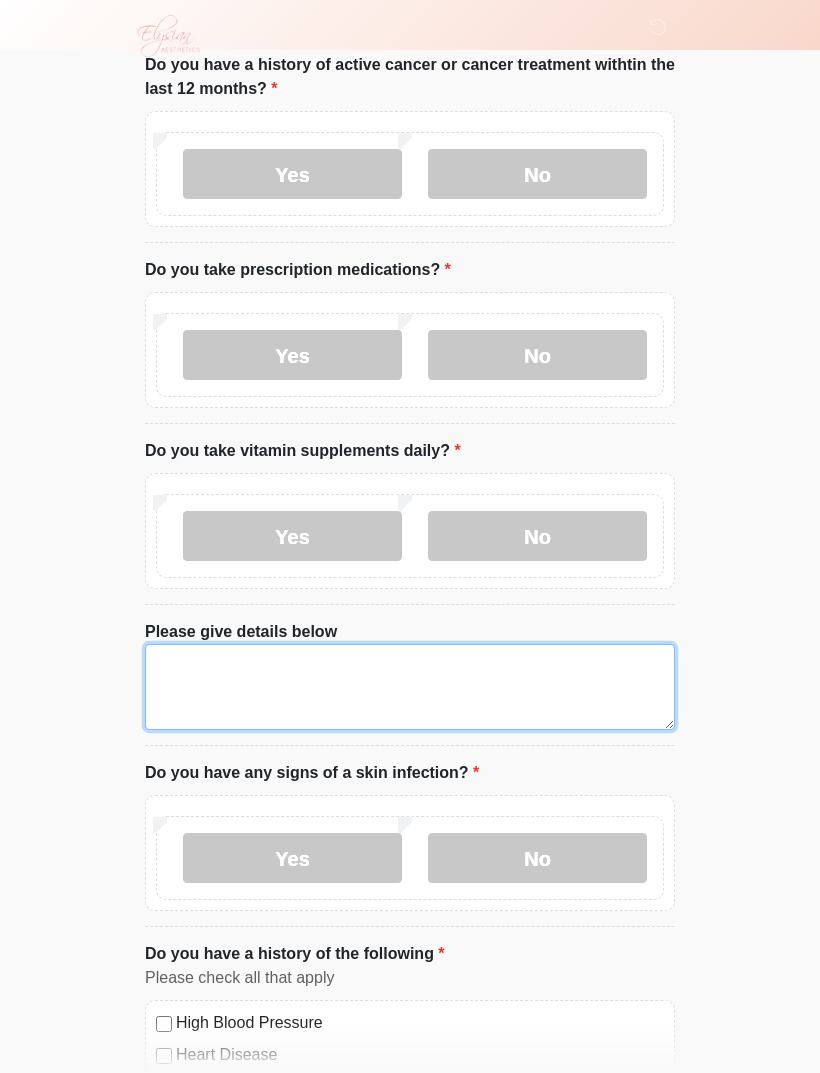 click on "Please give details below" at bounding box center [410, 687] 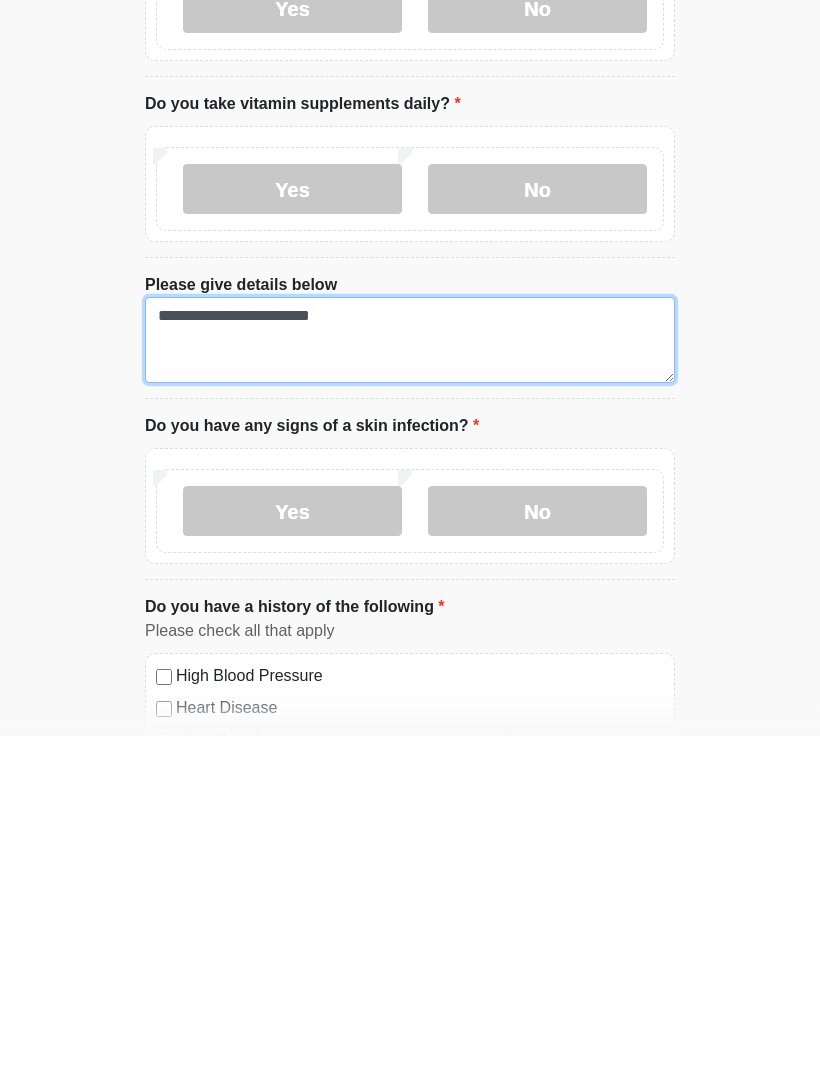 scroll, scrollTop: 535, scrollLeft: 0, axis: vertical 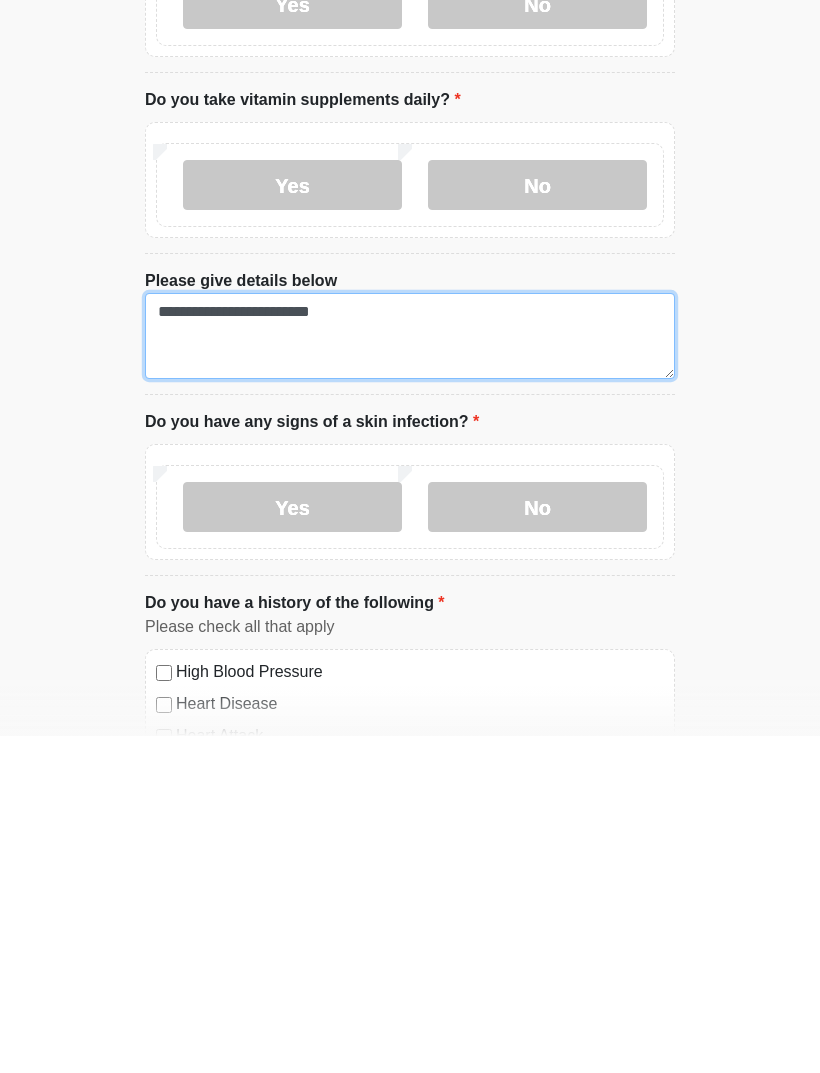 type on "**********" 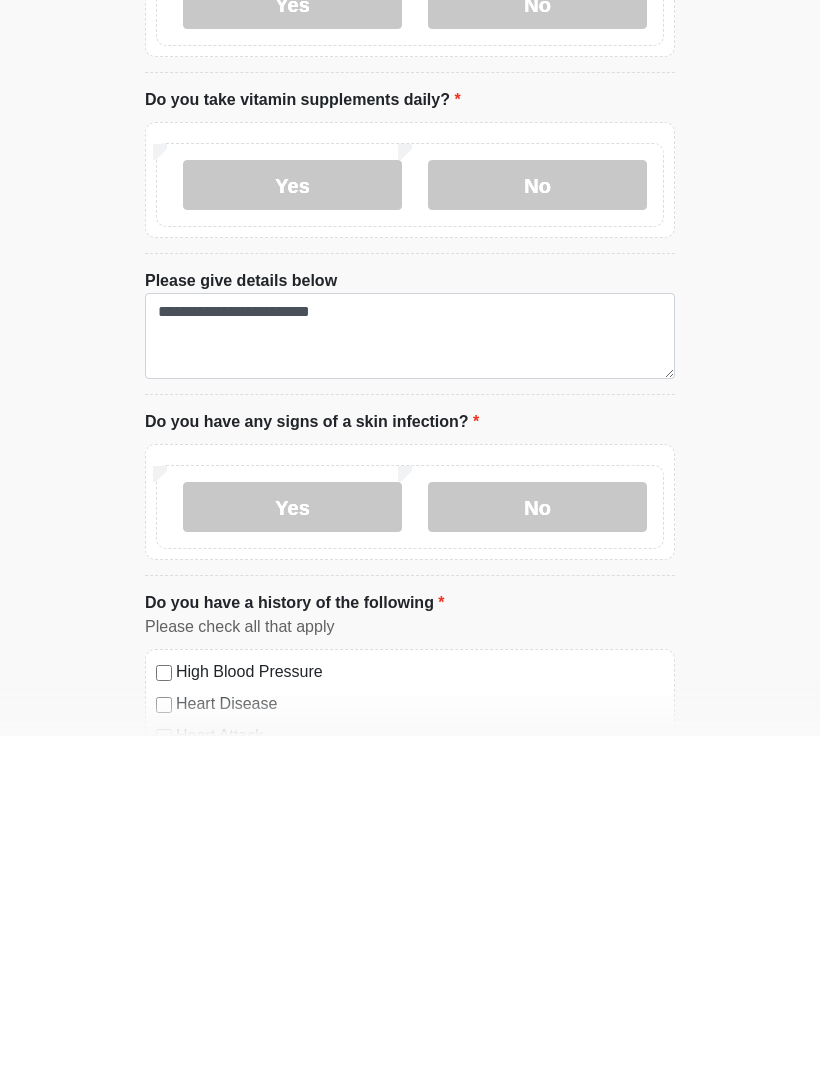 click on "No" at bounding box center [537, 844] 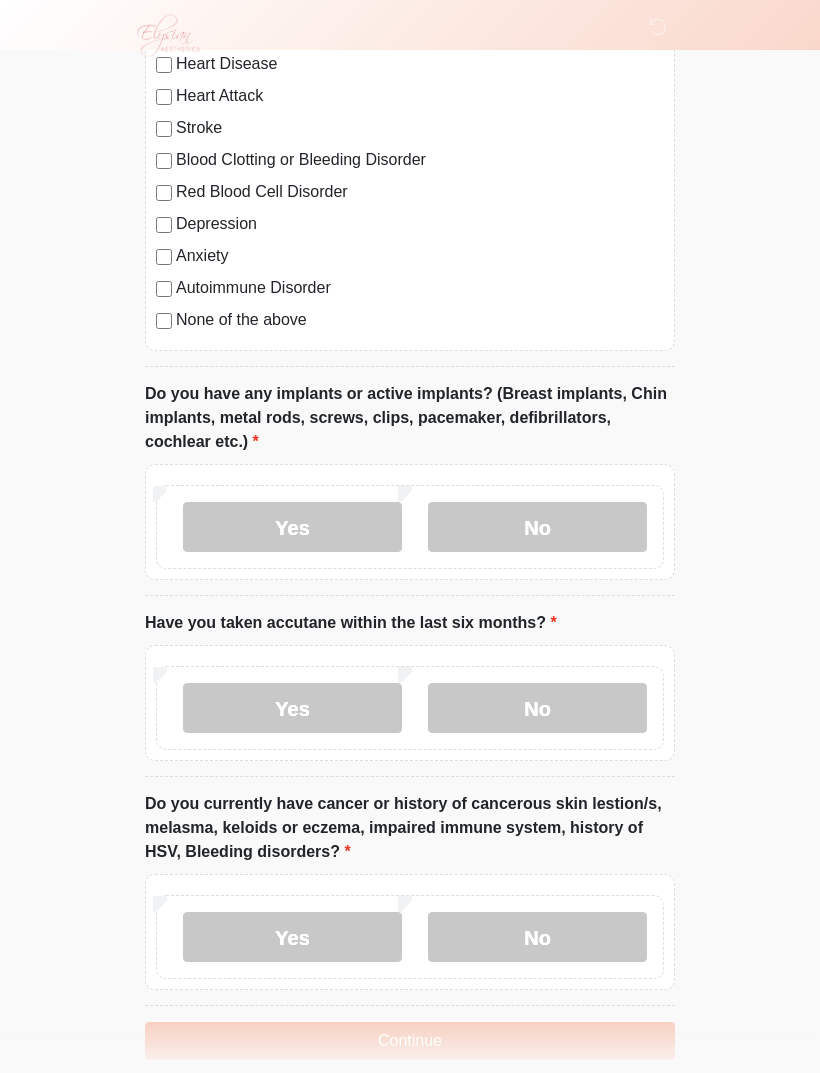 scroll, scrollTop: 1512, scrollLeft: 0, axis: vertical 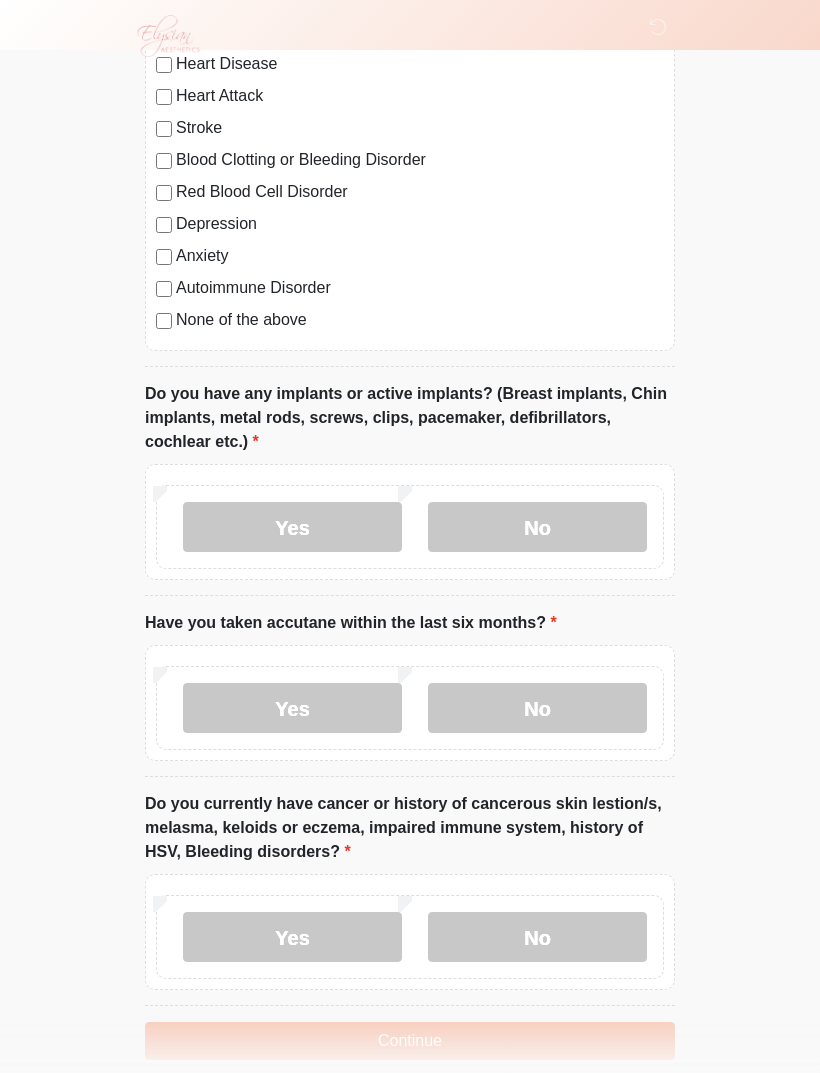 click on "No" at bounding box center (537, 527) 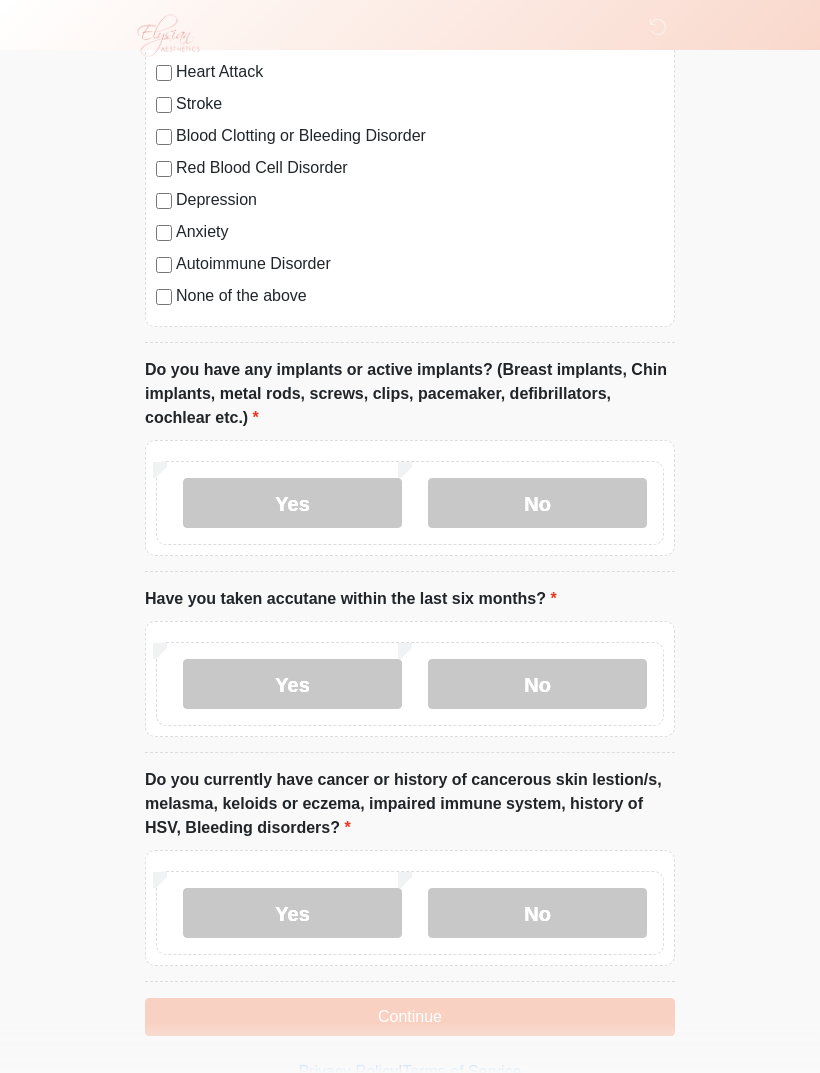 scroll, scrollTop: 1538, scrollLeft: 0, axis: vertical 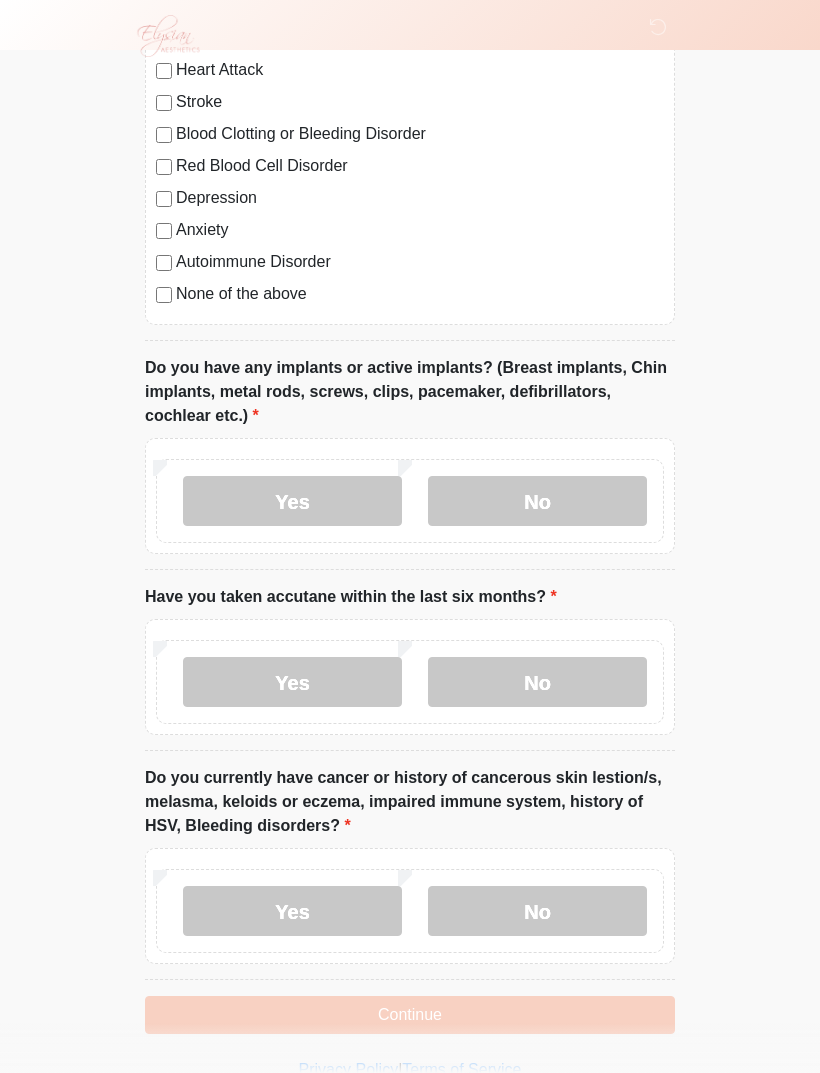 click on "No" at bounding box center (537, 682) 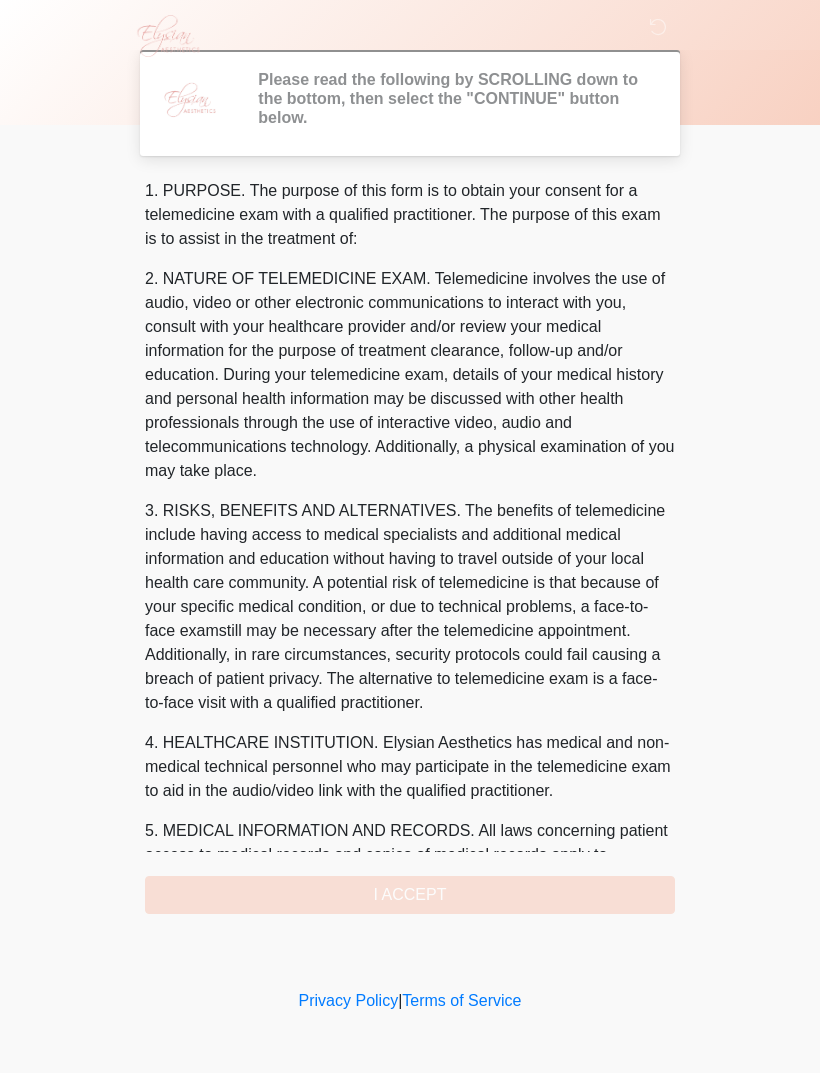 scroll, scrollTop: 0, scrollLeft: 0, axis: both 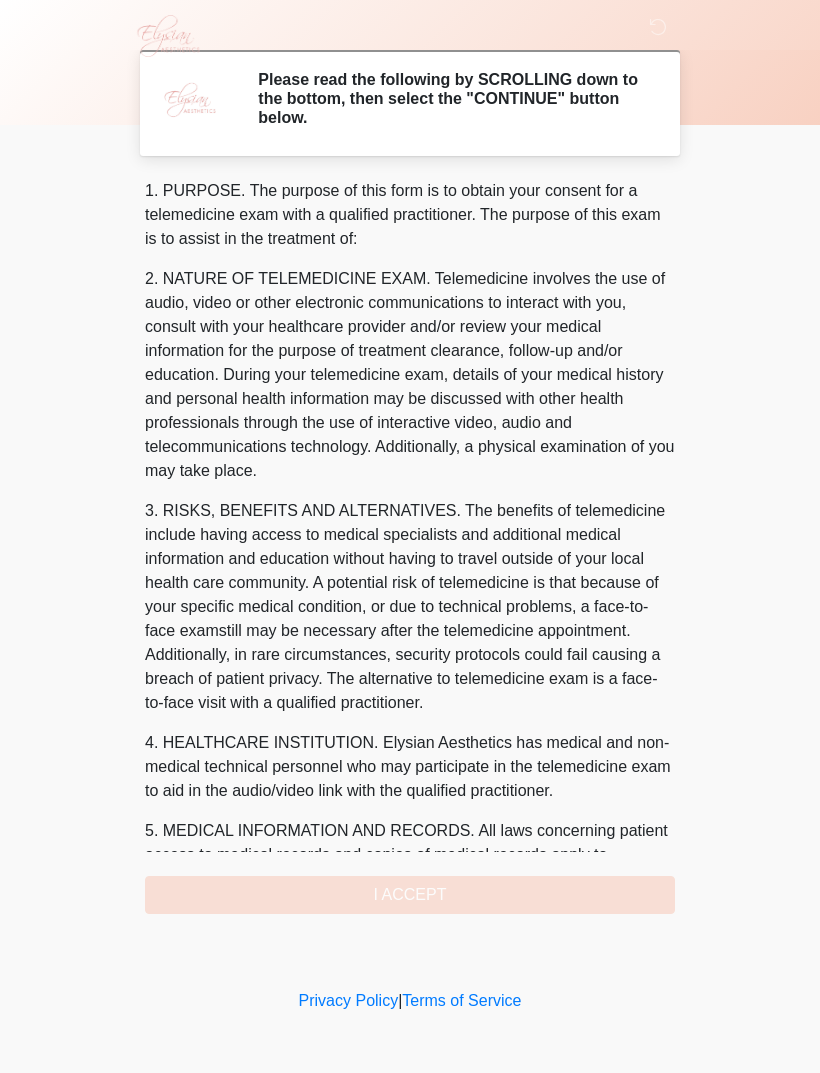 click on "1. PURPOSE. The purpose of this form is to obtain your consent for a telemedicine exam with a qualified practitioner. The purpose of this exam is to assist in the treatment of:  2. NATURE OF TELEMEDICINE EXAM. Telemedicine involves the use of audio, video or other electronic communications to interact with you, consult with your healthcare provider and/or review your medical information for the purpose of treatment clearance, follow-up and/or education. During your telemedicine exam, details of your medical history and personal health information may be discussed with other health professionals through the use of interactive video, audio and telecommunications technology. Additionally, a physical examination of you may take place. 4. HEALTHCARE INSTITUTION. Elysian Aesthetics  has medical and non-medical technical personnel who may participate in the telemedicine exam to aid in the audio/video link with the qualified practitioner.
I ACCEPT" at bounding box center [410, 546] 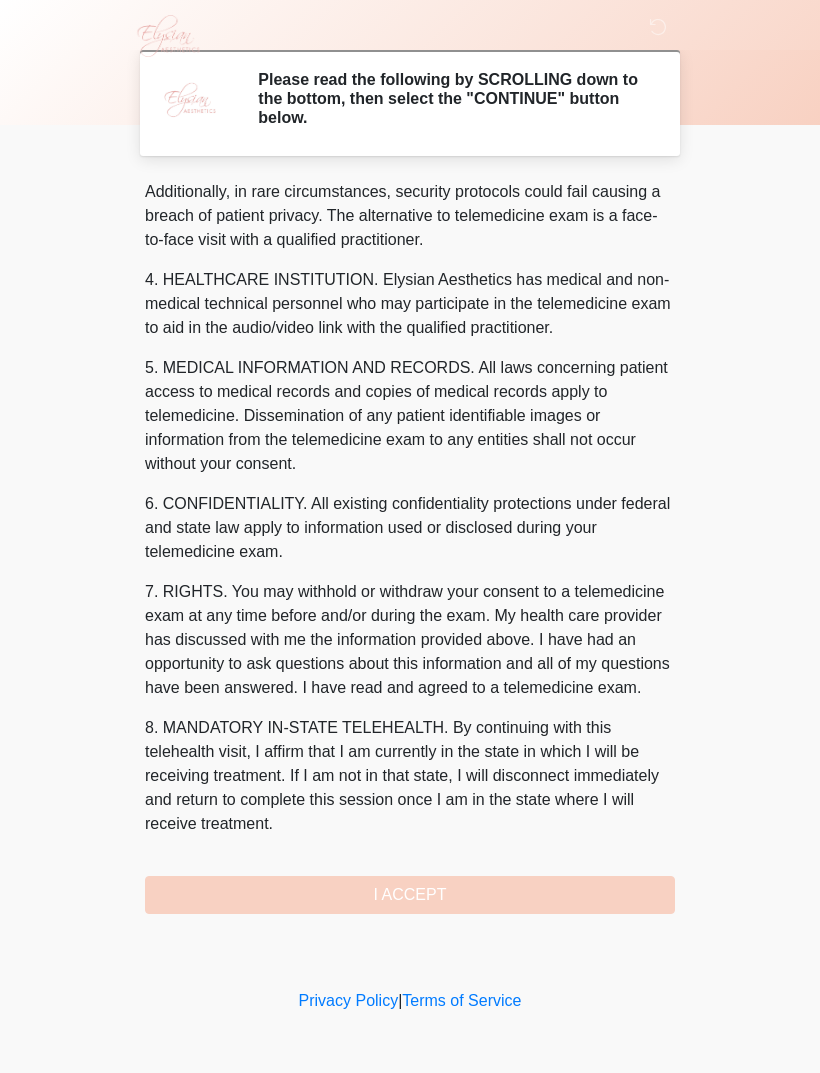 scroll, scrollTop: 535, scrollLeft: 0, axis: vertical 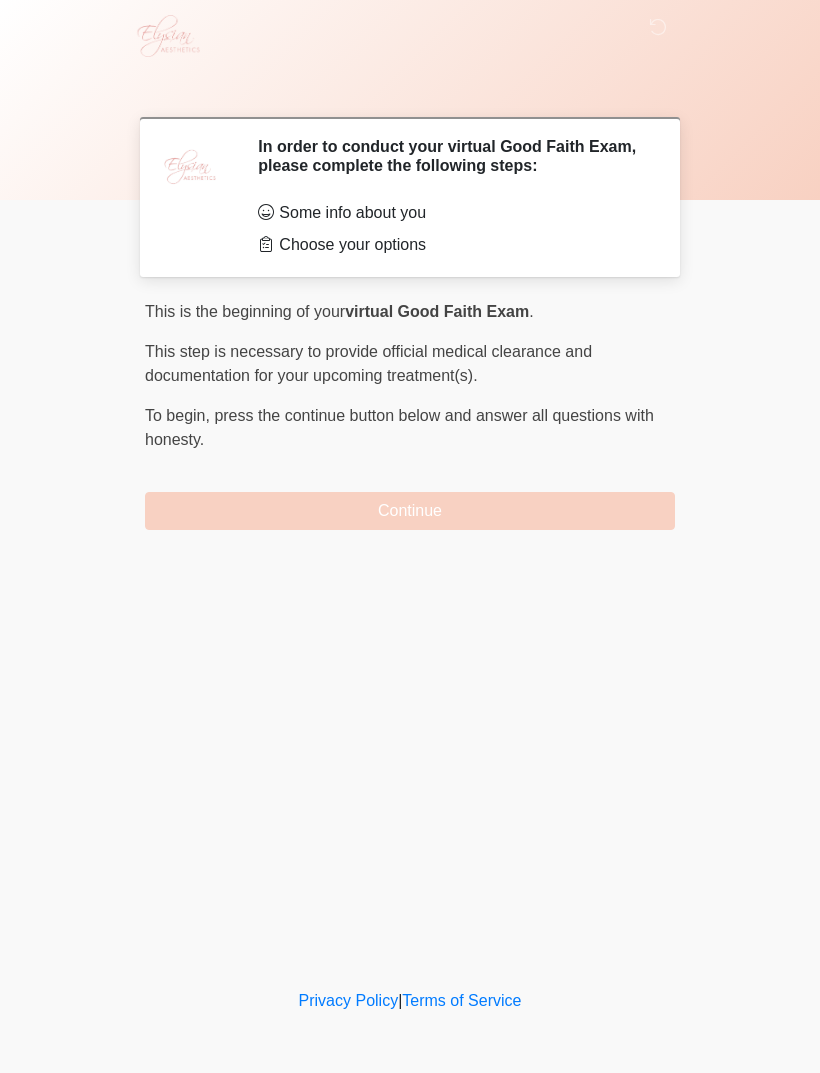 click on "Continue" at bounding box center (410, 511) 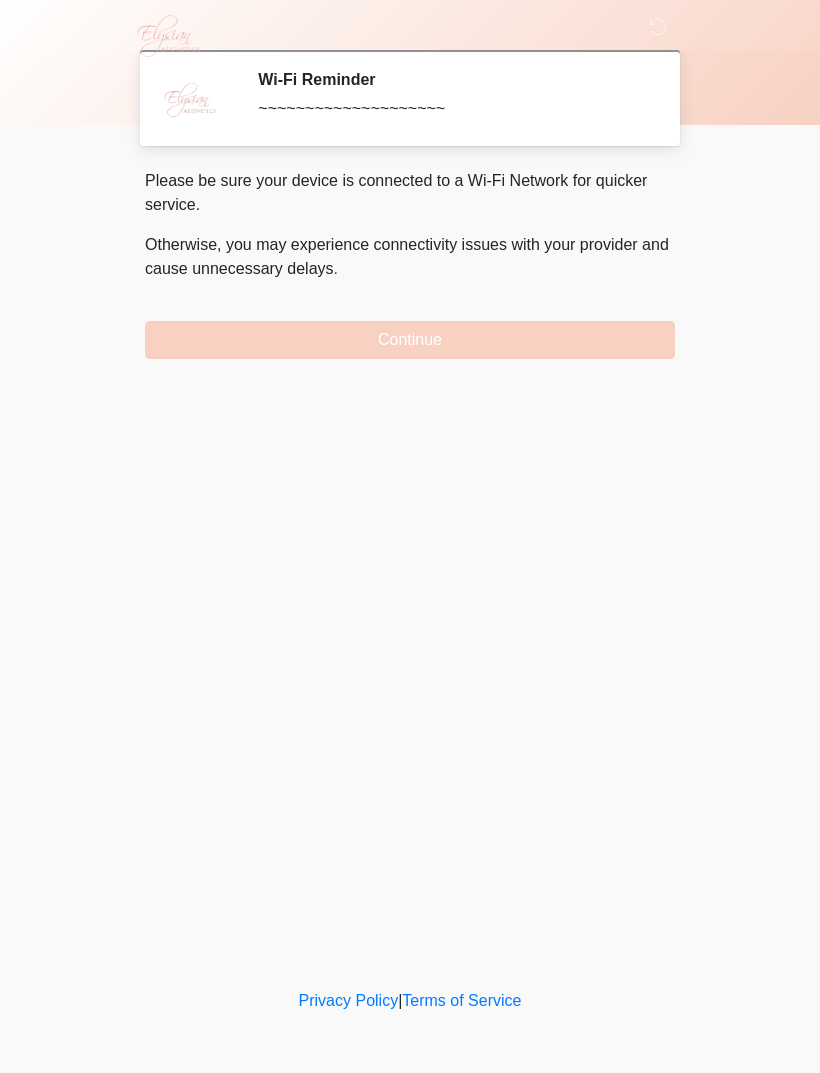 click on "Continue" at bounding box center (410, 340) 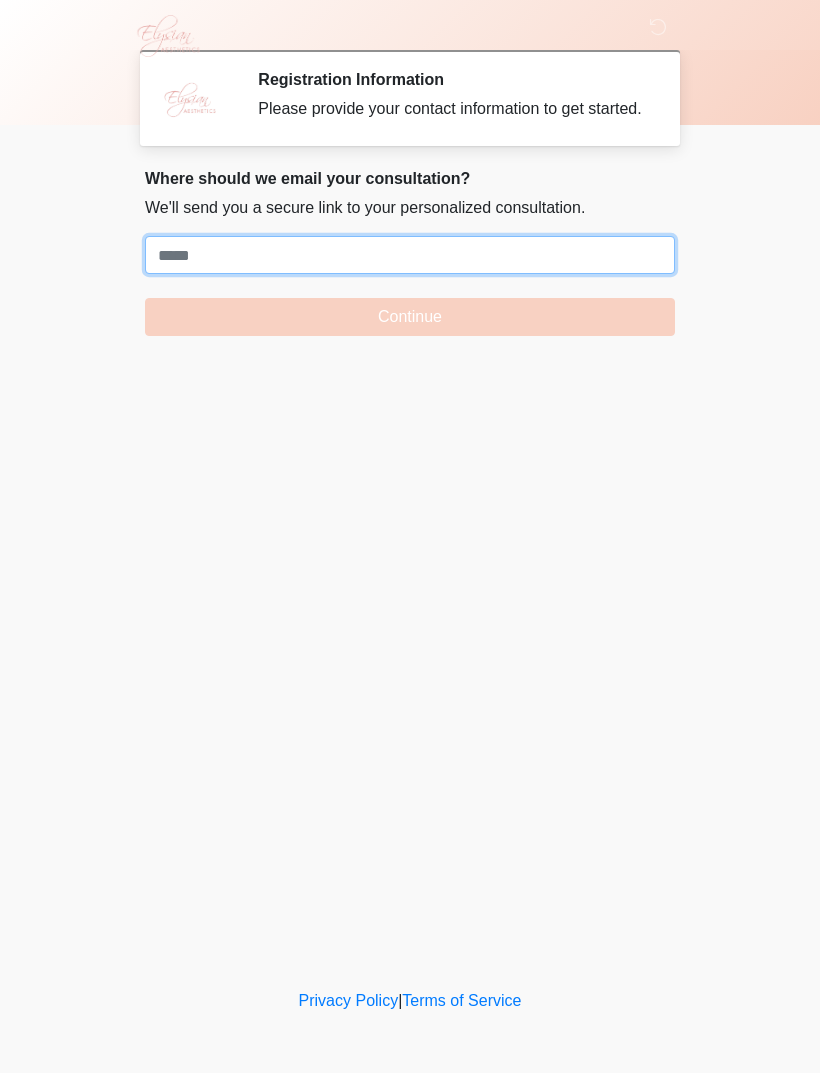 click on "Where should we email your treatment plan?" at bounding box center [410, 255] 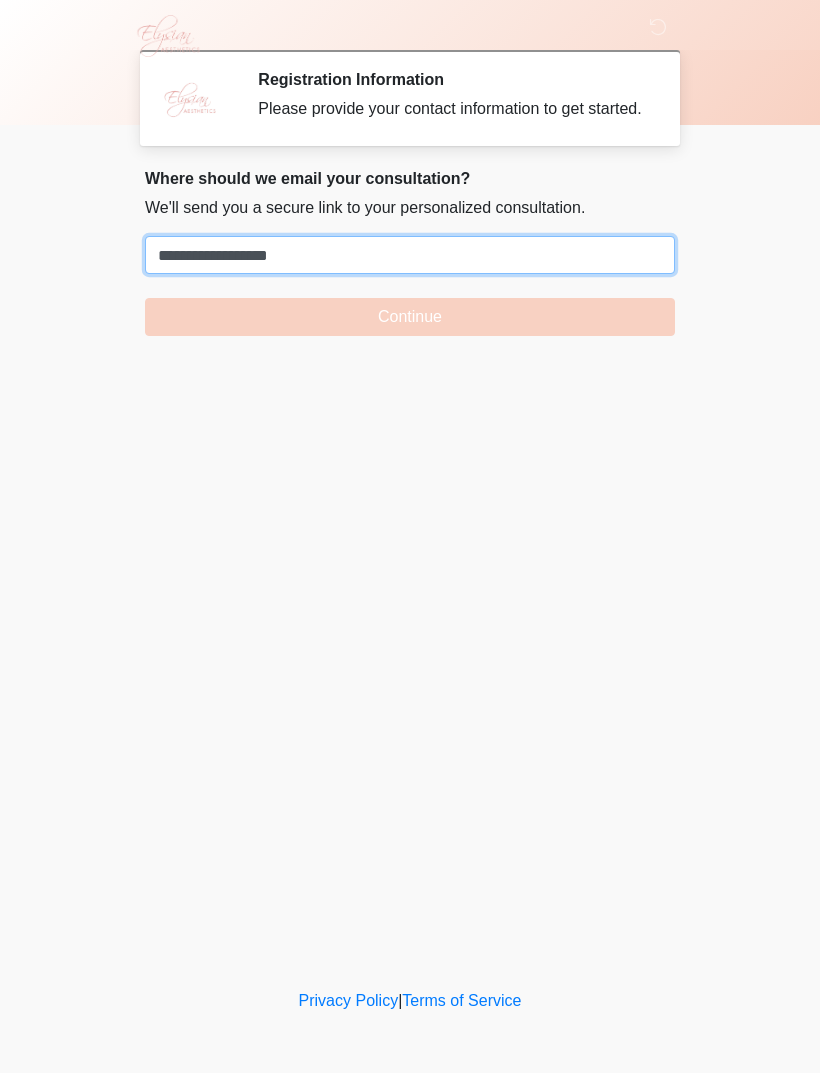 type on "**********" 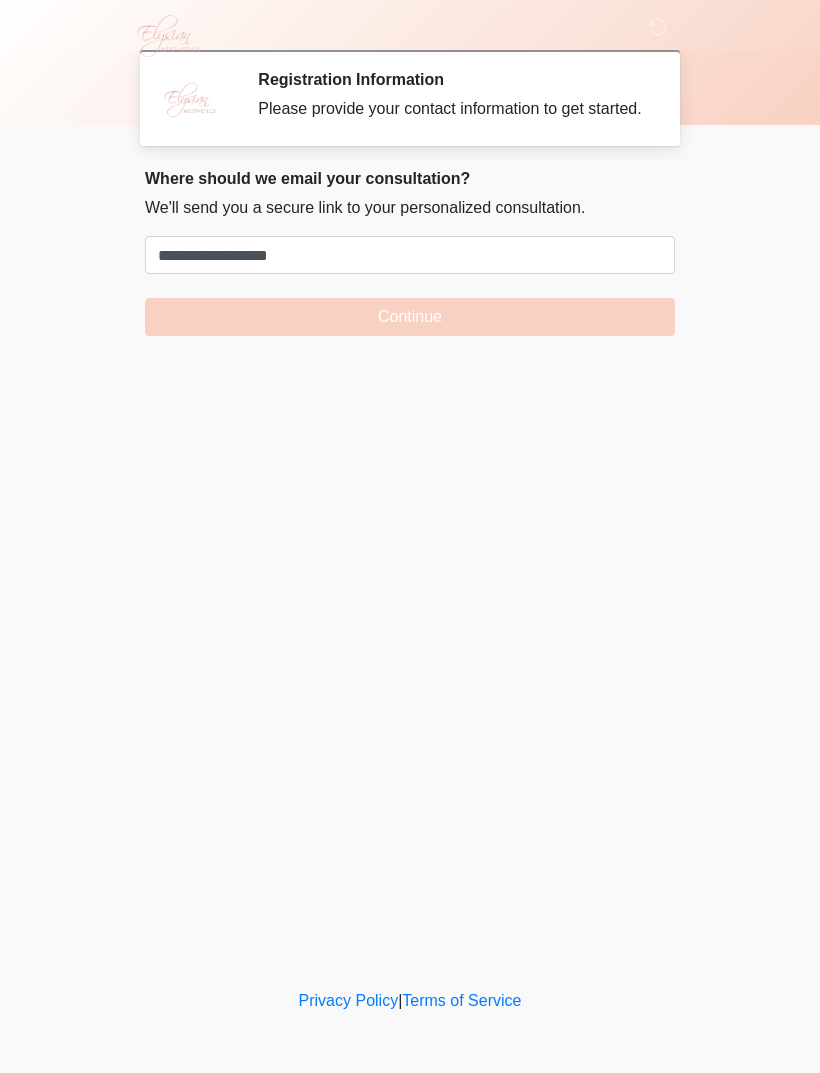 click on "Continue" at bounding box center [410, 317] 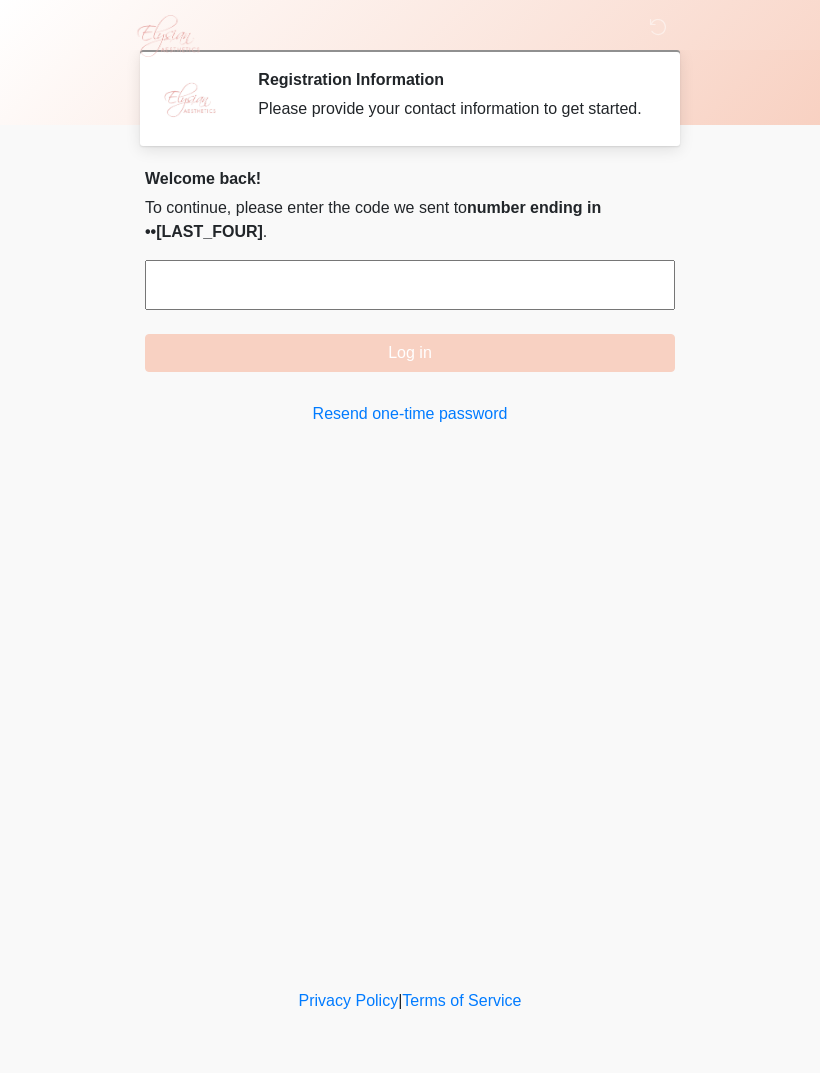 click at bounding box center (410, 285) 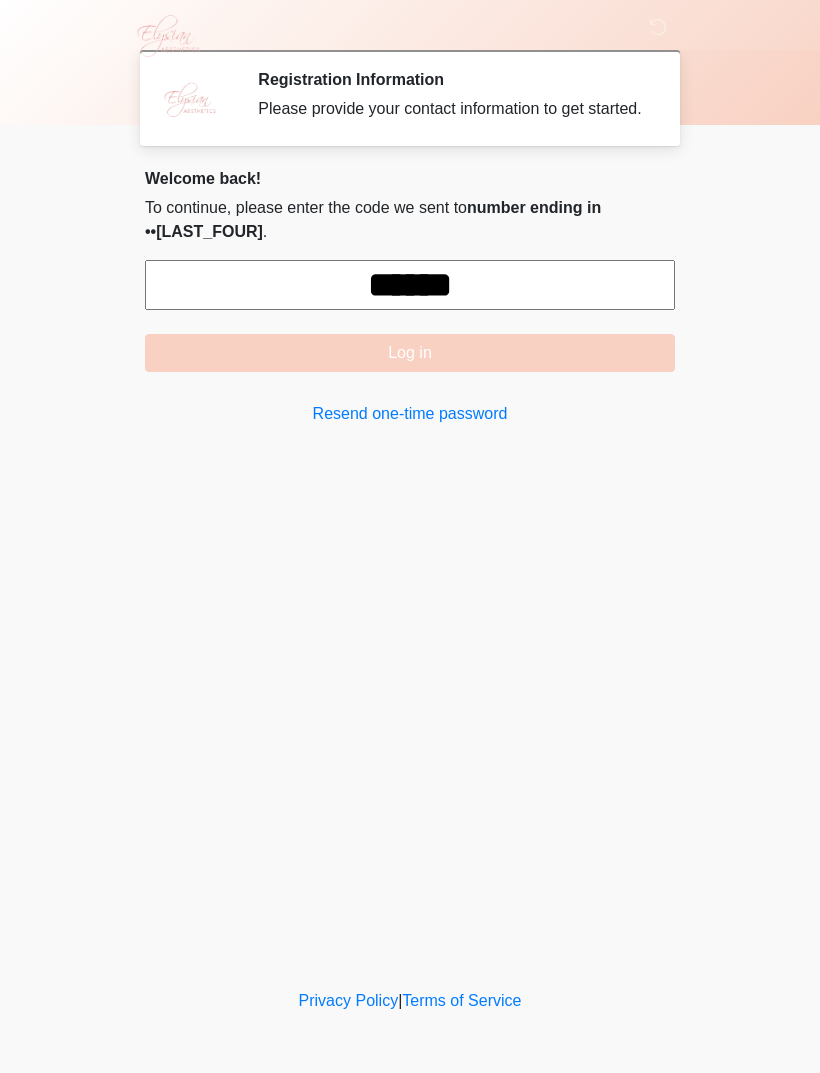 type on "******" 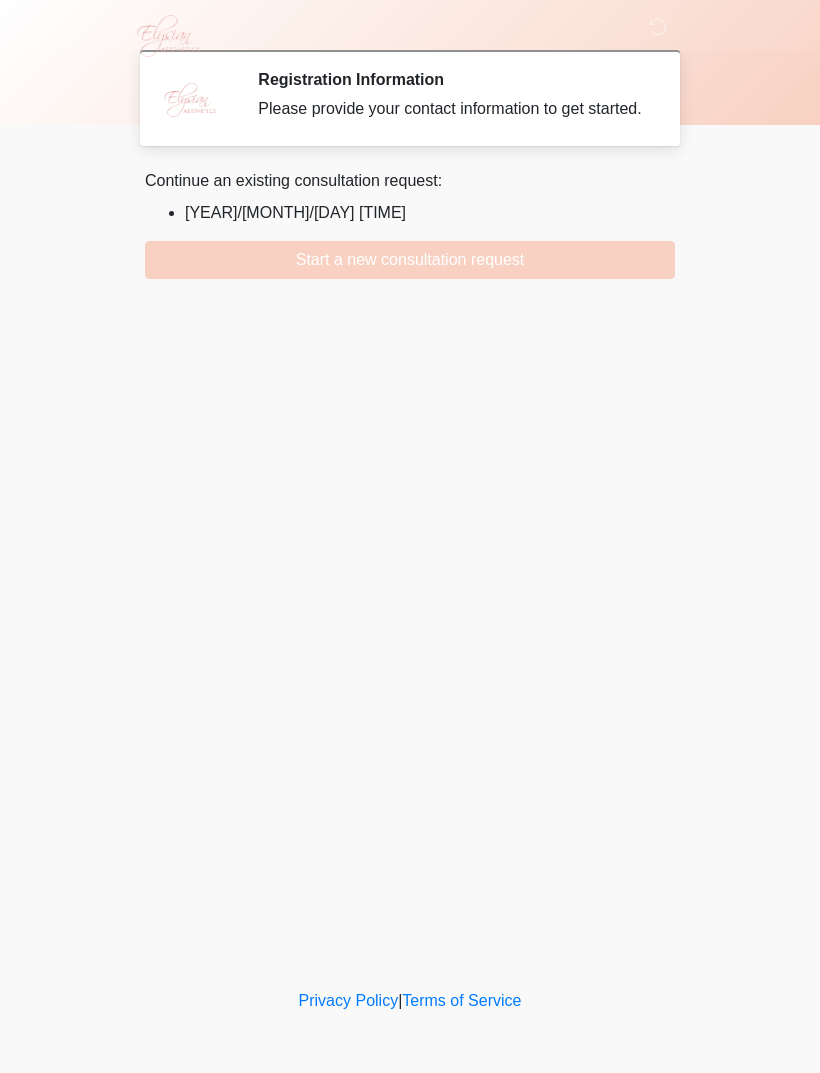 click on "Start a new consultation request" at bounding box center (410, 260) 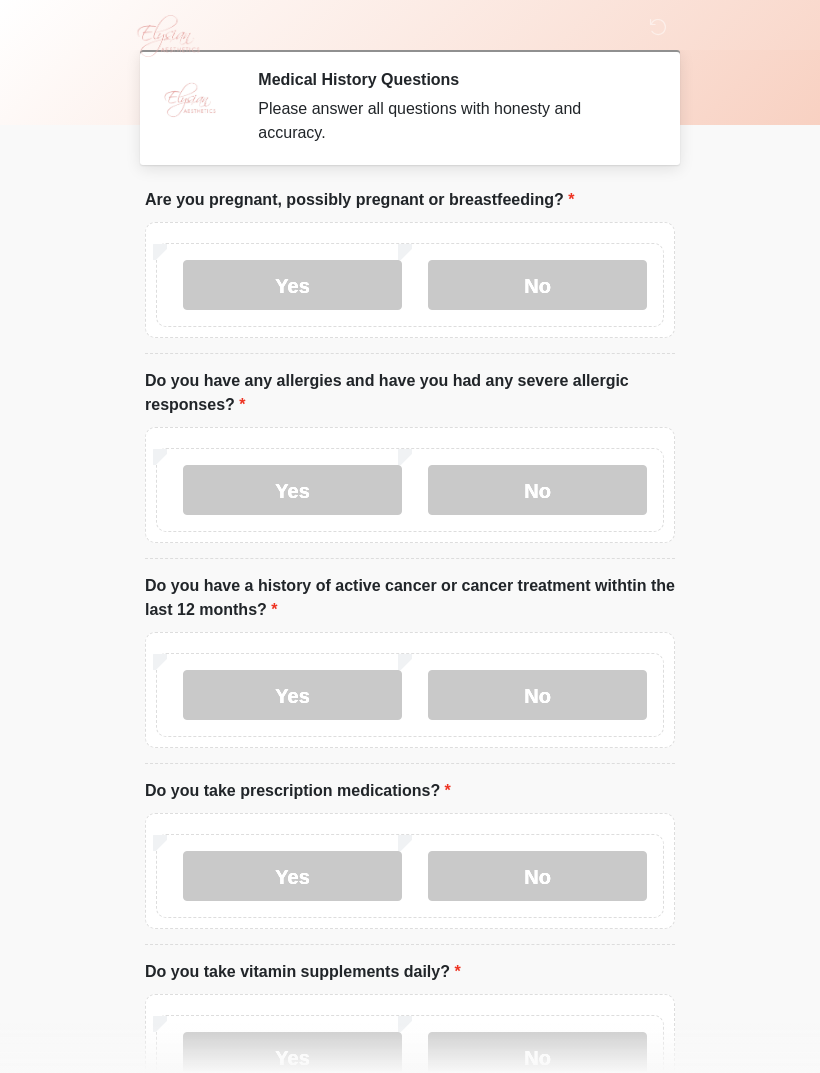 click on "No" at bounding box center [537, 285] 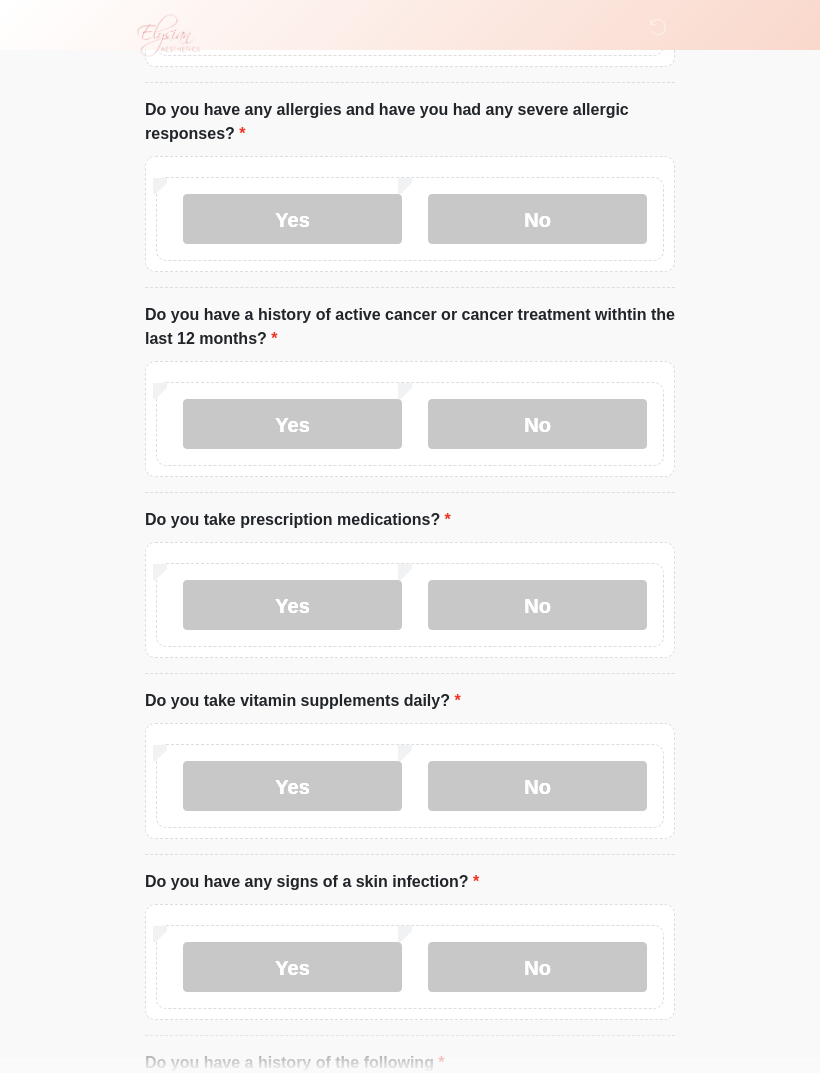 scroll, scrollTop: 271, scrollLeft: 0, axis: vertical 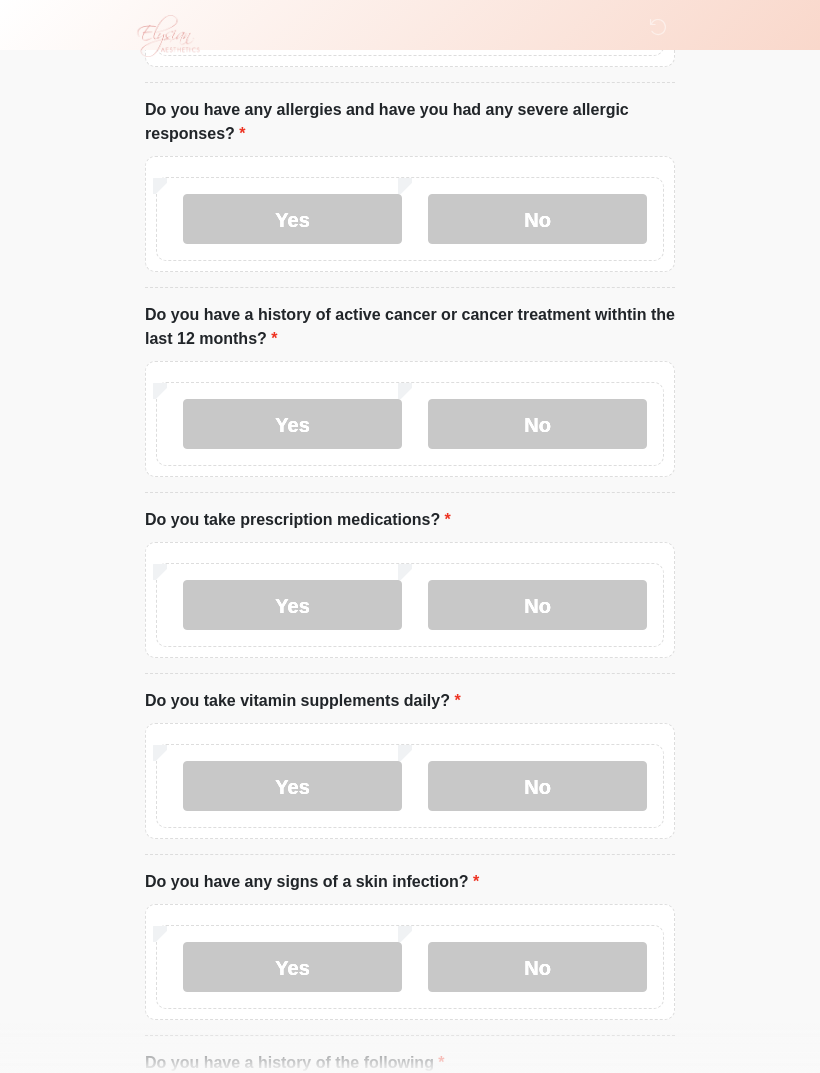 click on "No" at bounding box center [537, 424] 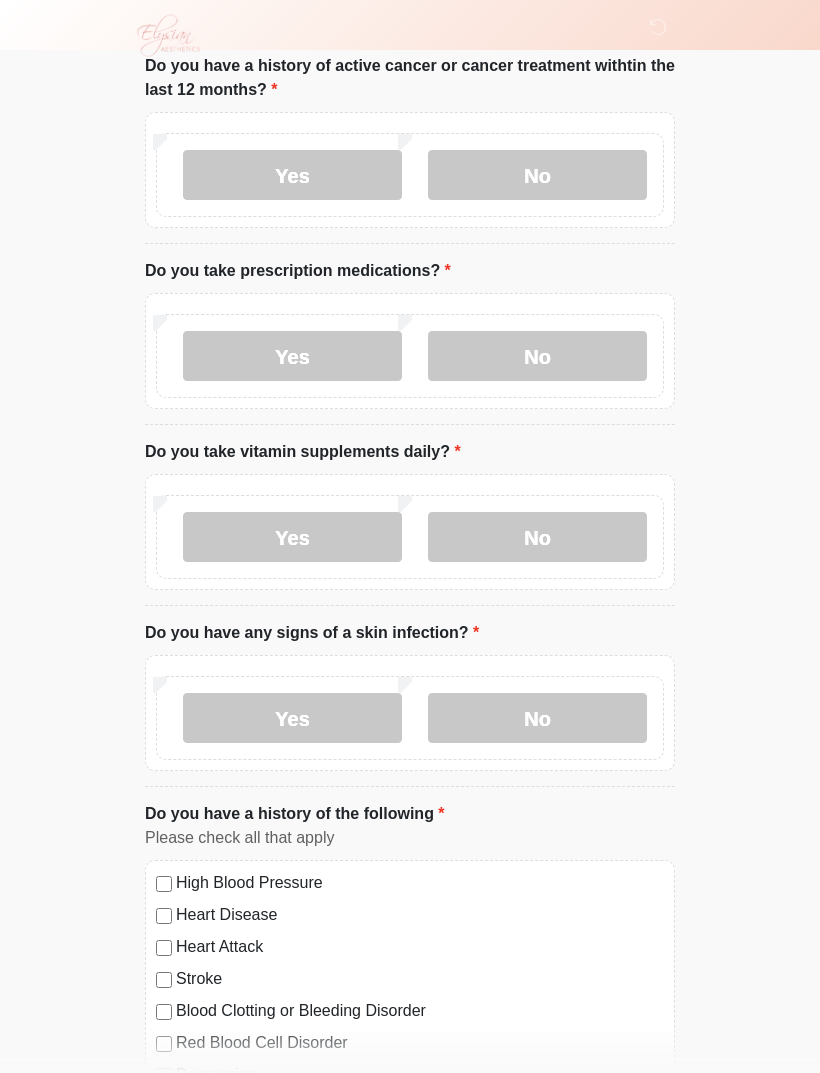 scroll, scrollTop: 522, scrollLeft: 0, axis: vertical 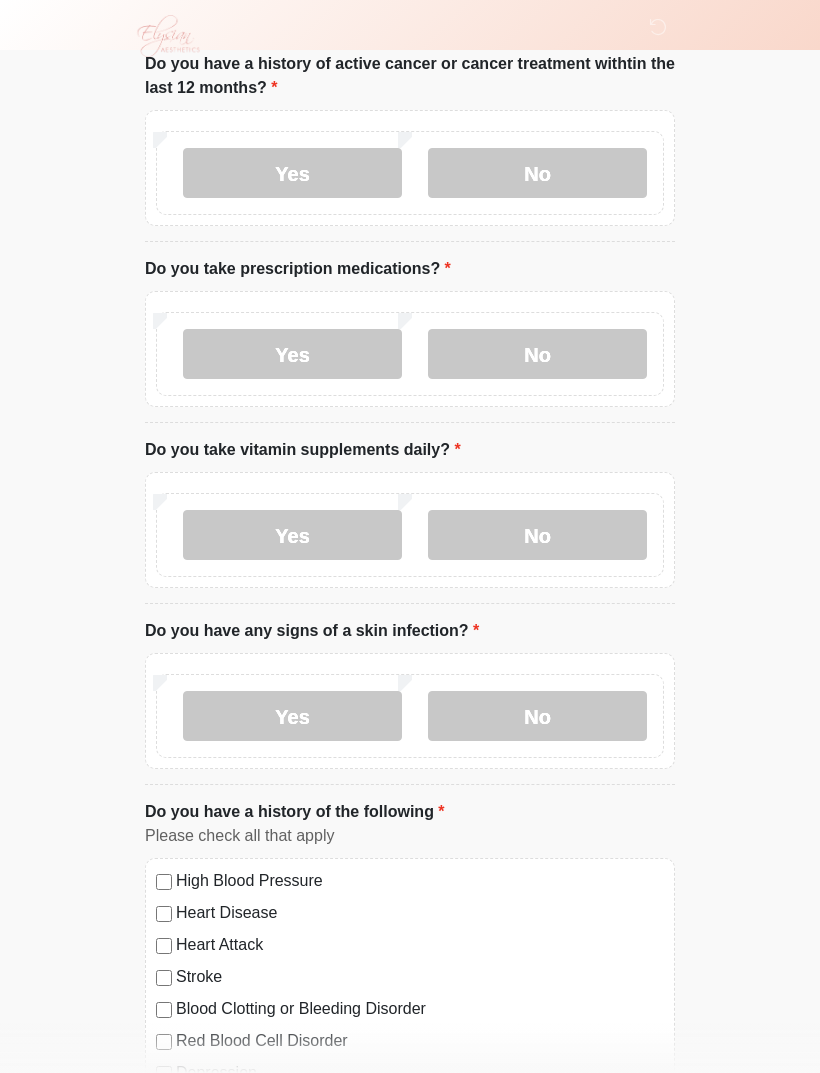 click on "No" at bounding box center (537, 354) 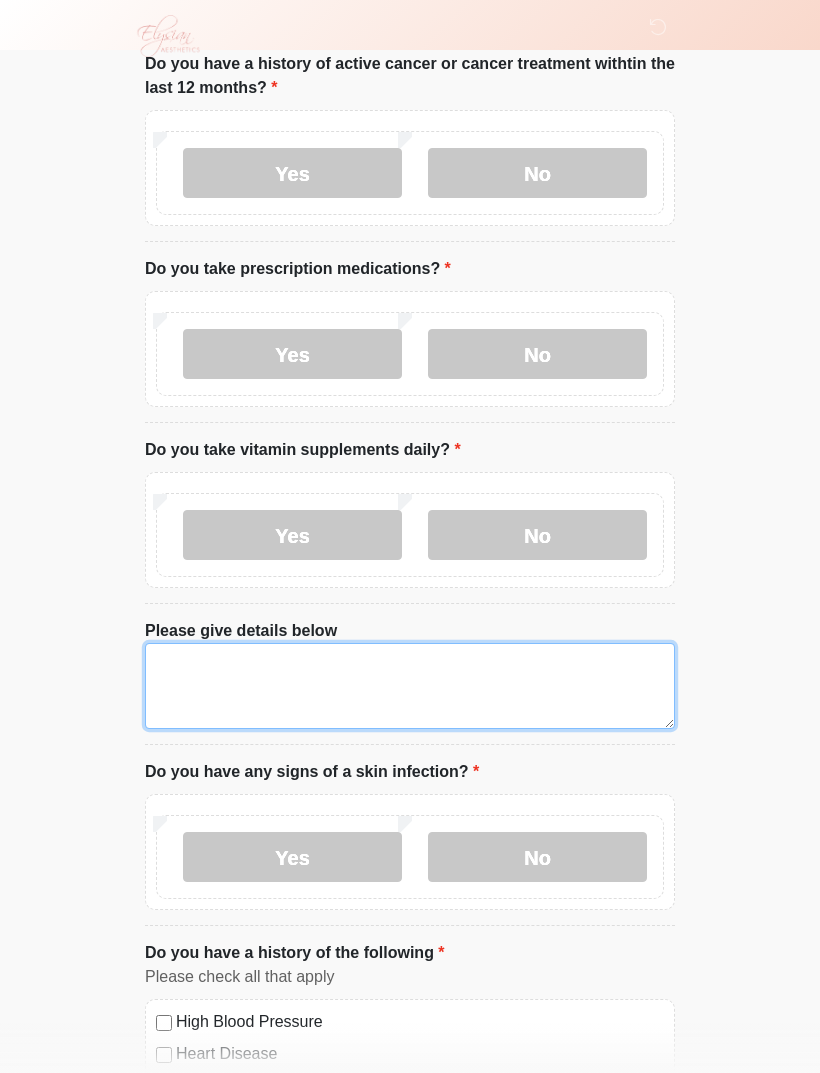 click on "Please give details below" at bounding box center [410, 686] 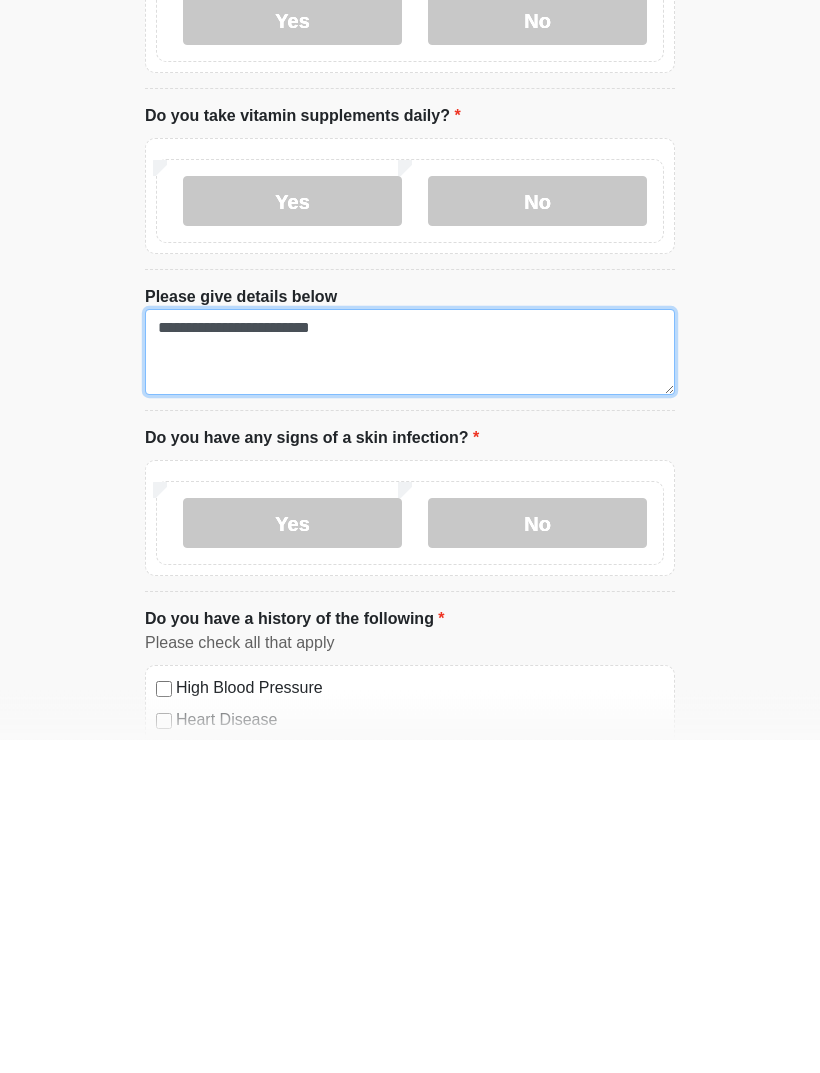 scroll, scrollTop: 529, scrollLeft: 0, axis: vertical 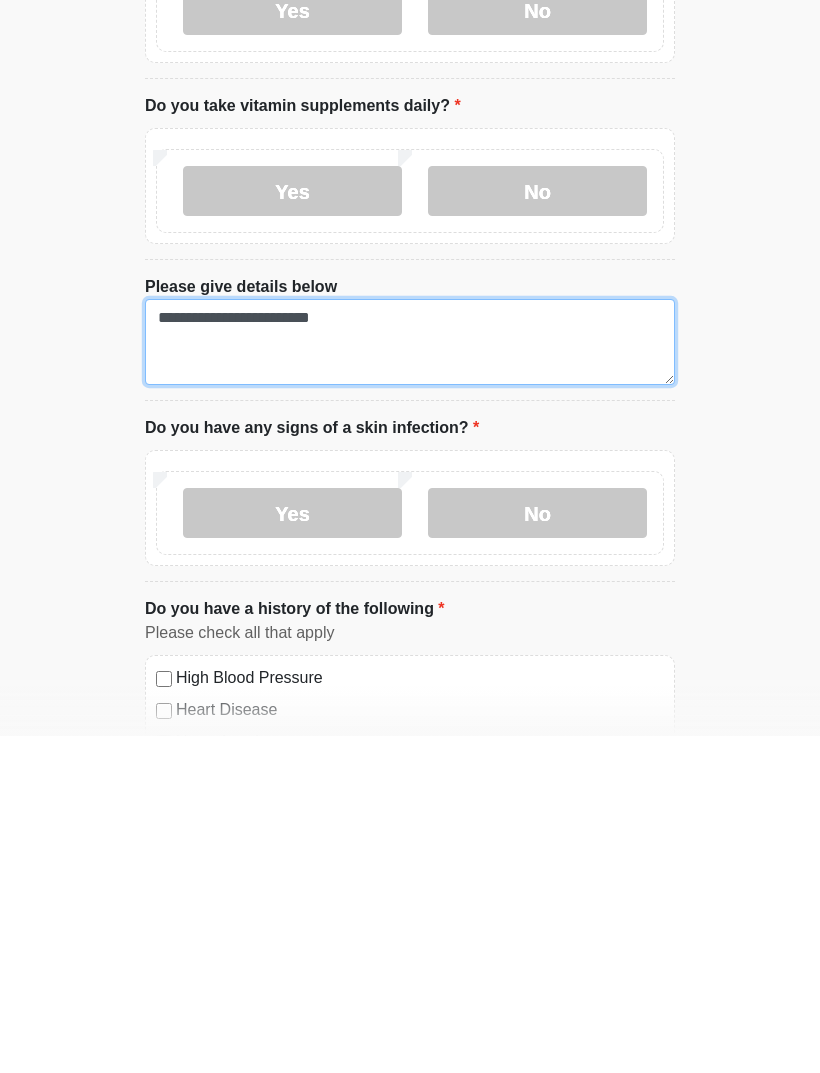 type on "**********" 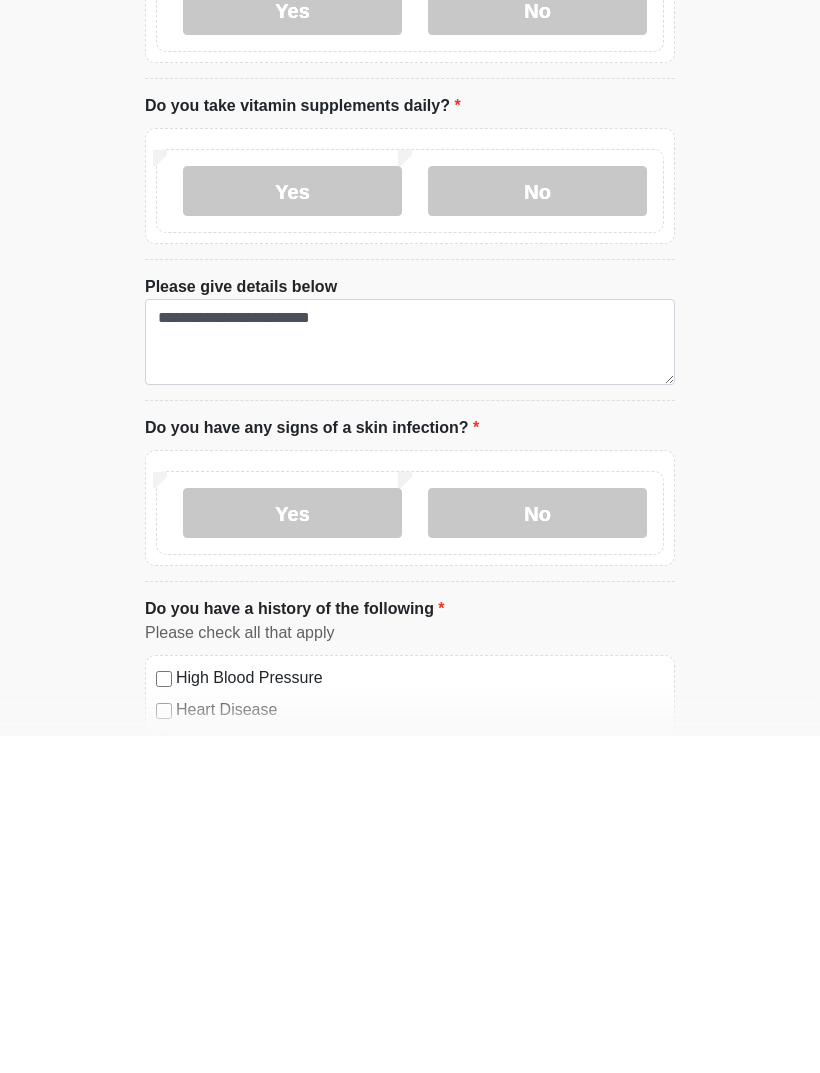 click on "No" at bounding box center (537, 850) 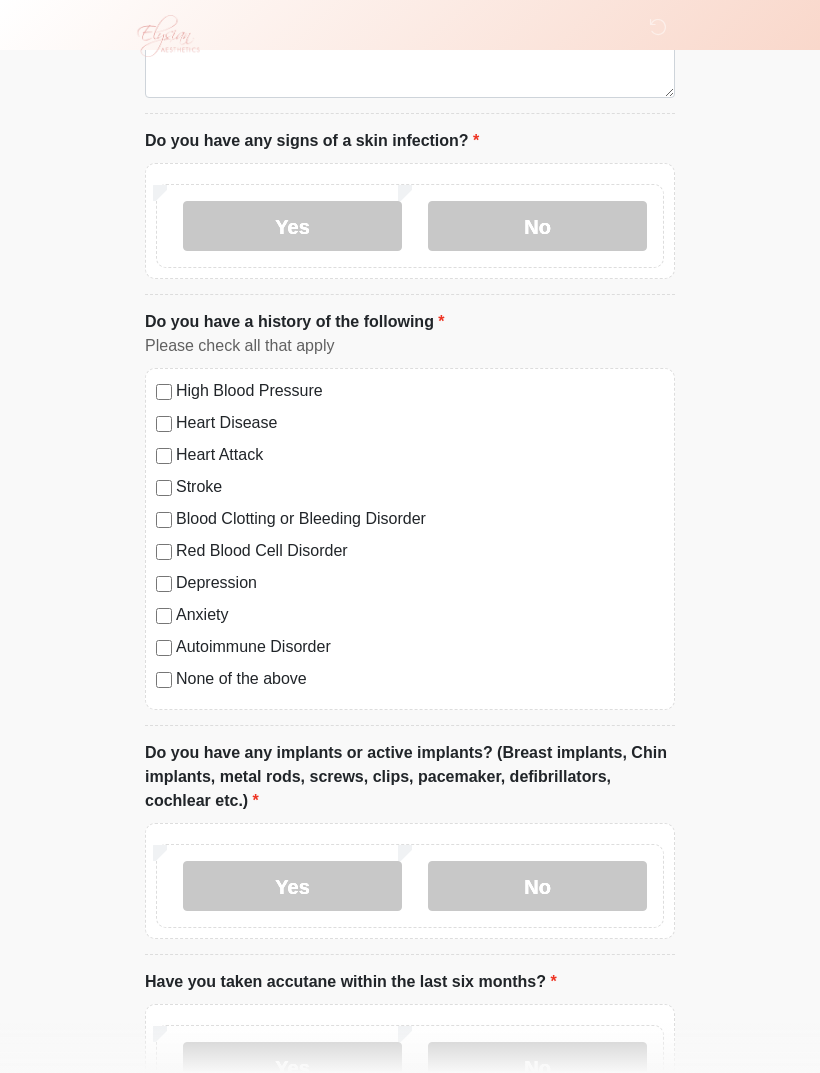 scroll, scrollTop: 1153, scrollLeft: 0, axis: vertical 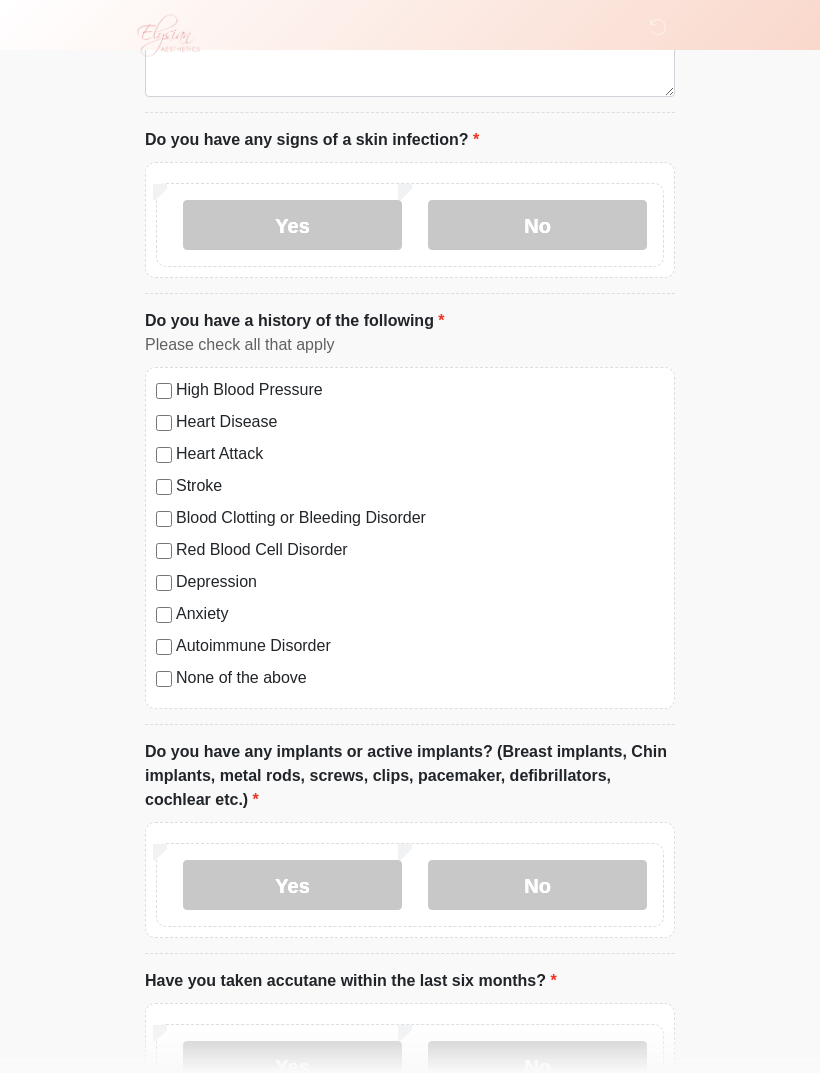 click on "High Blood Pressure
Heart Disease
Heart Attack
Stroke
Blood Clotting or Bleeding Disorder
Red Blood Cell Disorder
Depression" at bounding box center [410, 539] 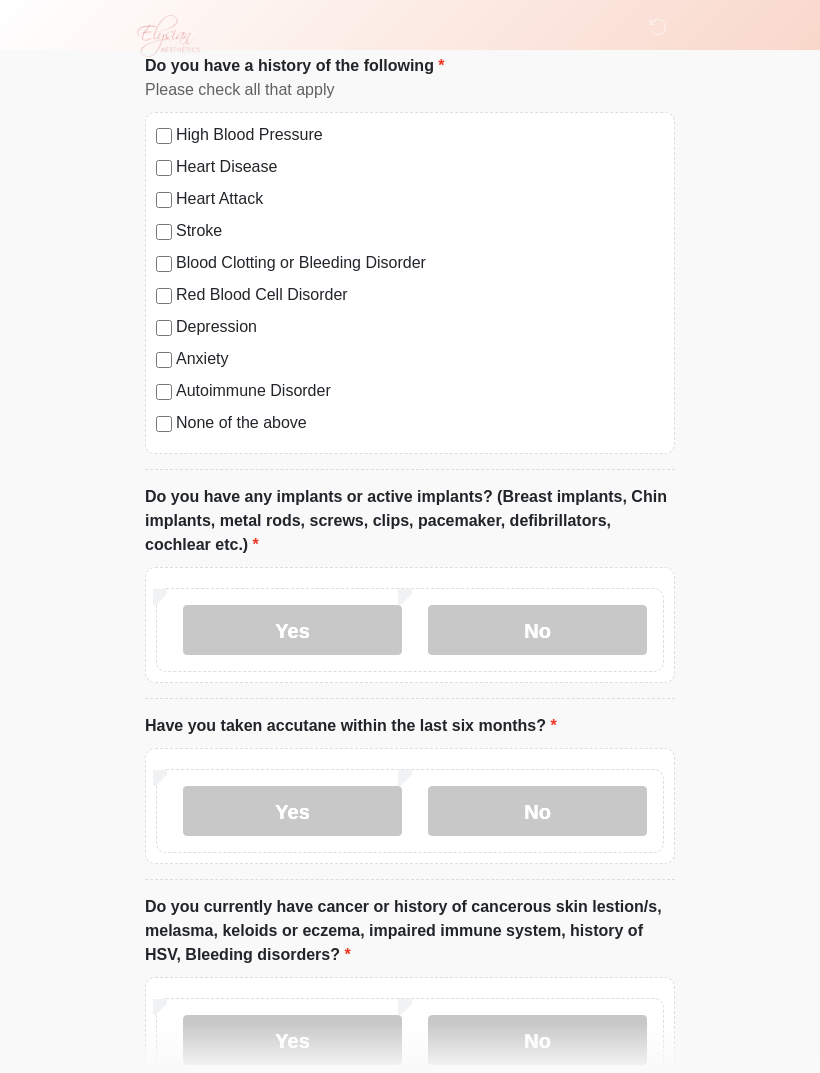 scroll, scrollTop: 1415, scrollLeft: 0, axis: vertical 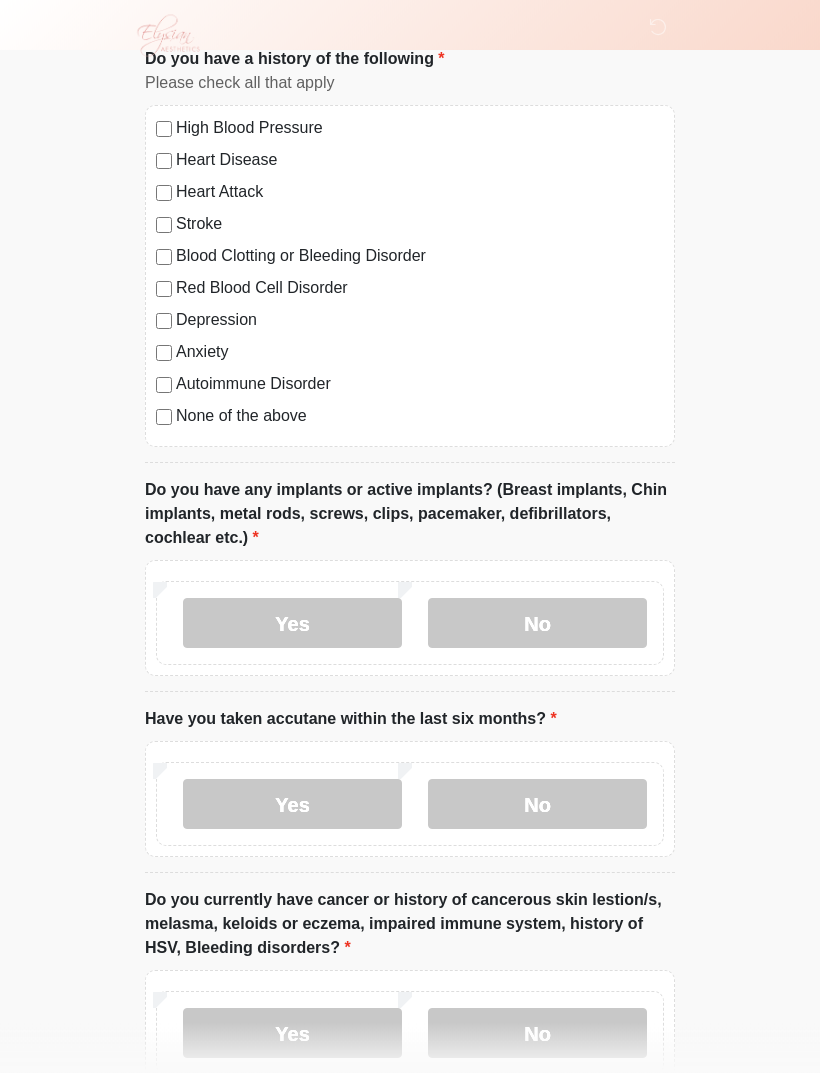 click on "No" at bounding box center [537, 624] 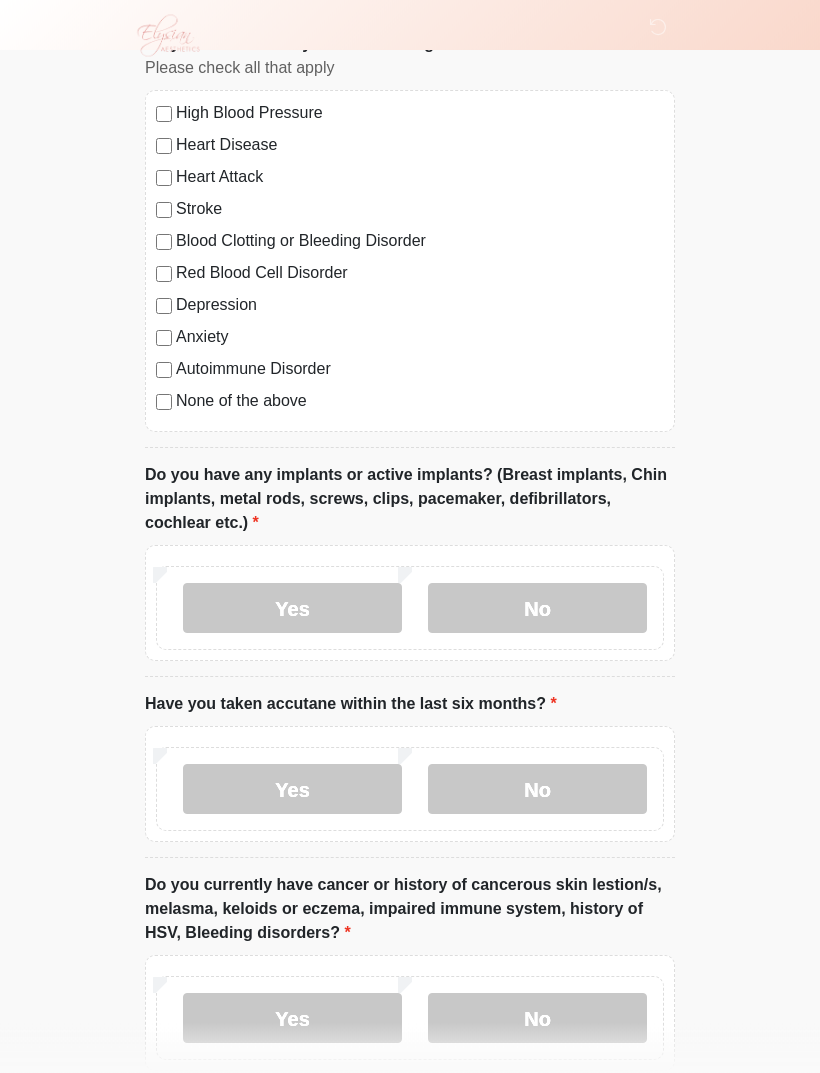 scroll, scrollTop: 1538, scrollLeft: 0, axis: vertical 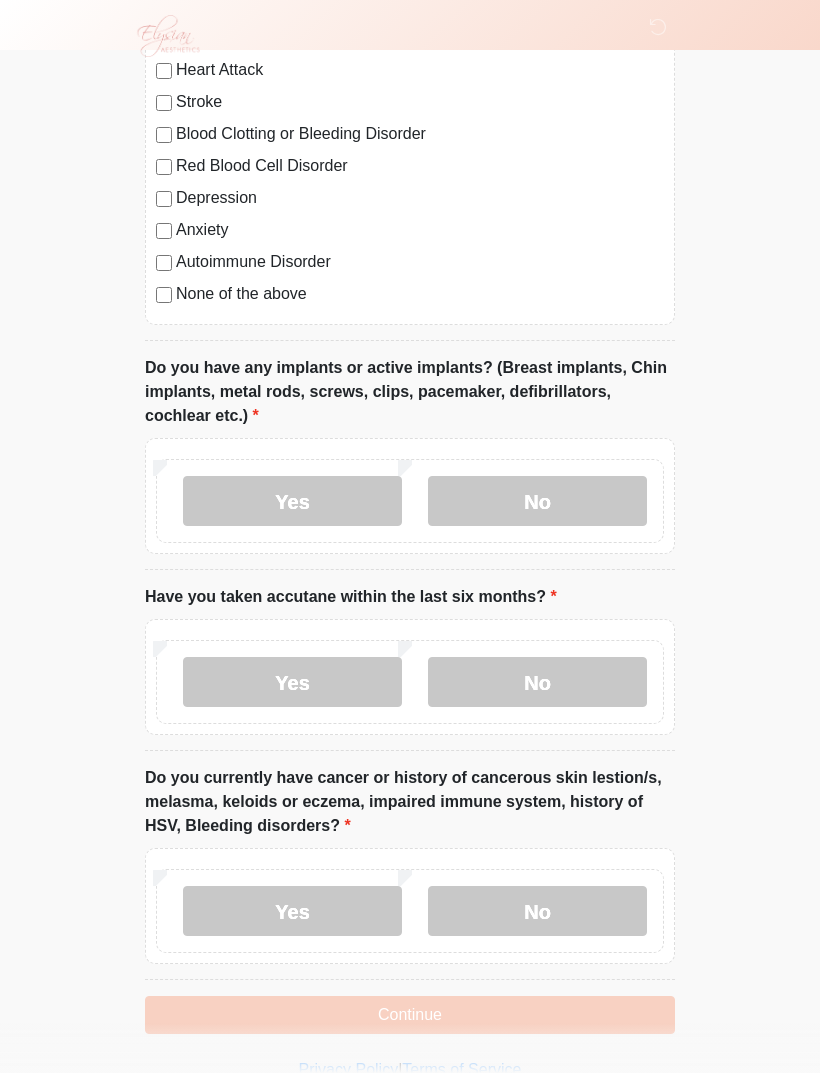 click on "No" at bounding box center [537, 682] 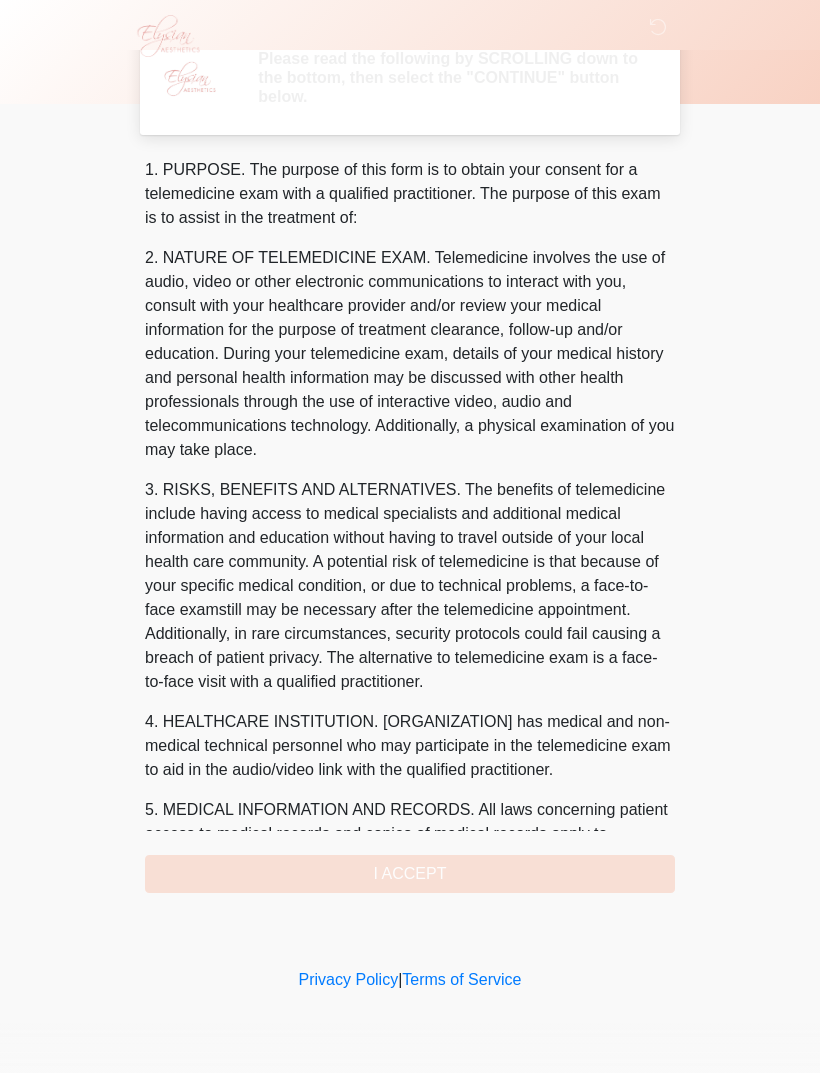 scroll, scrollTop: 0, scrollLeft: 0, axis: both 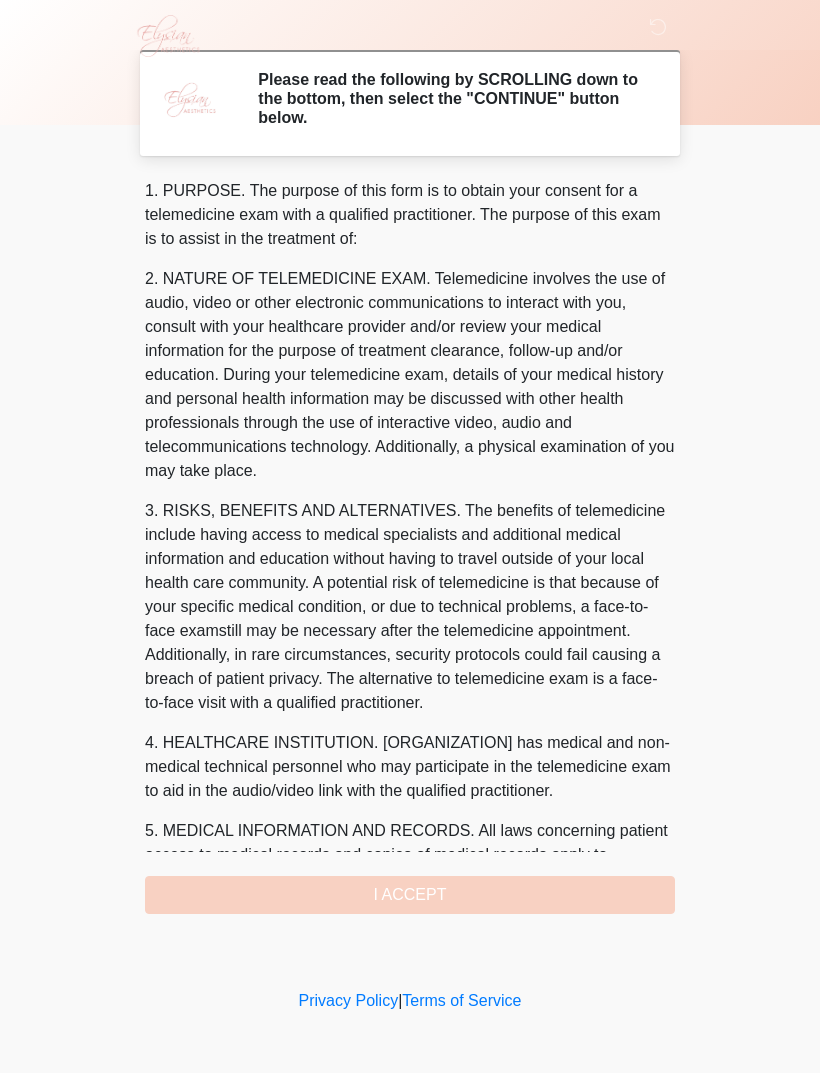 click on "I ACCEPT" at bounding box center (410, 895) 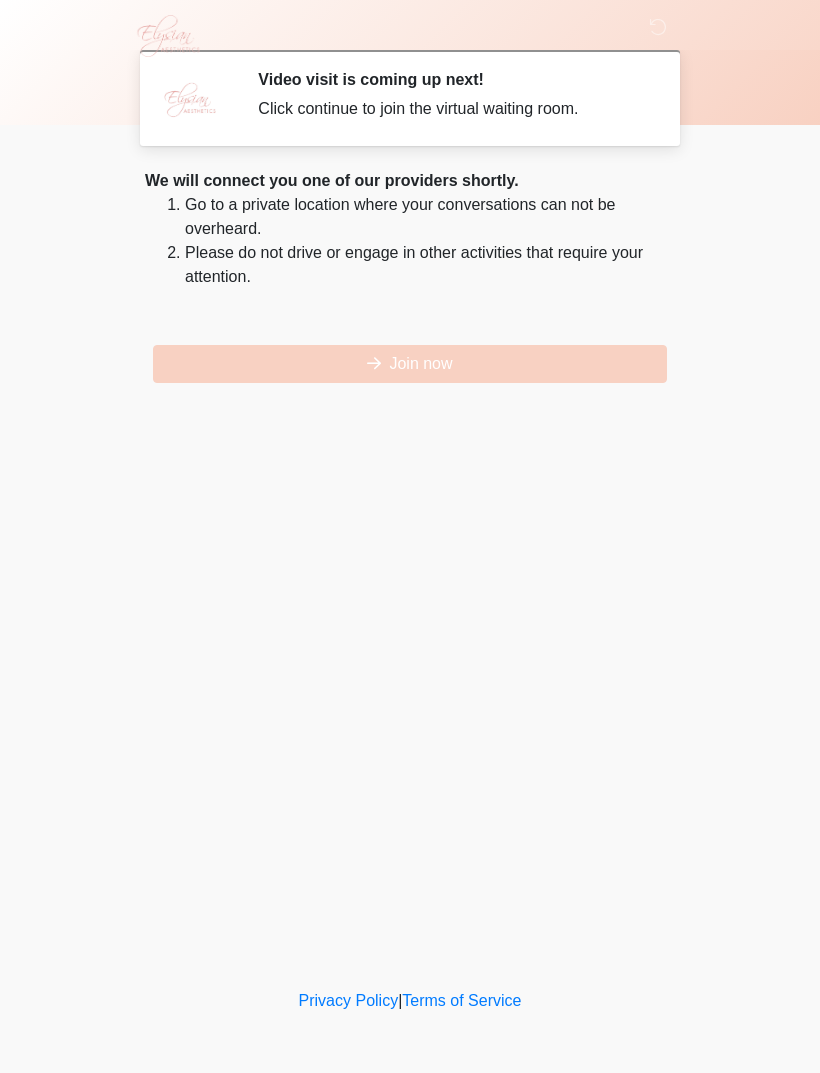 click on "Join now" at bounding box center [410, 364] 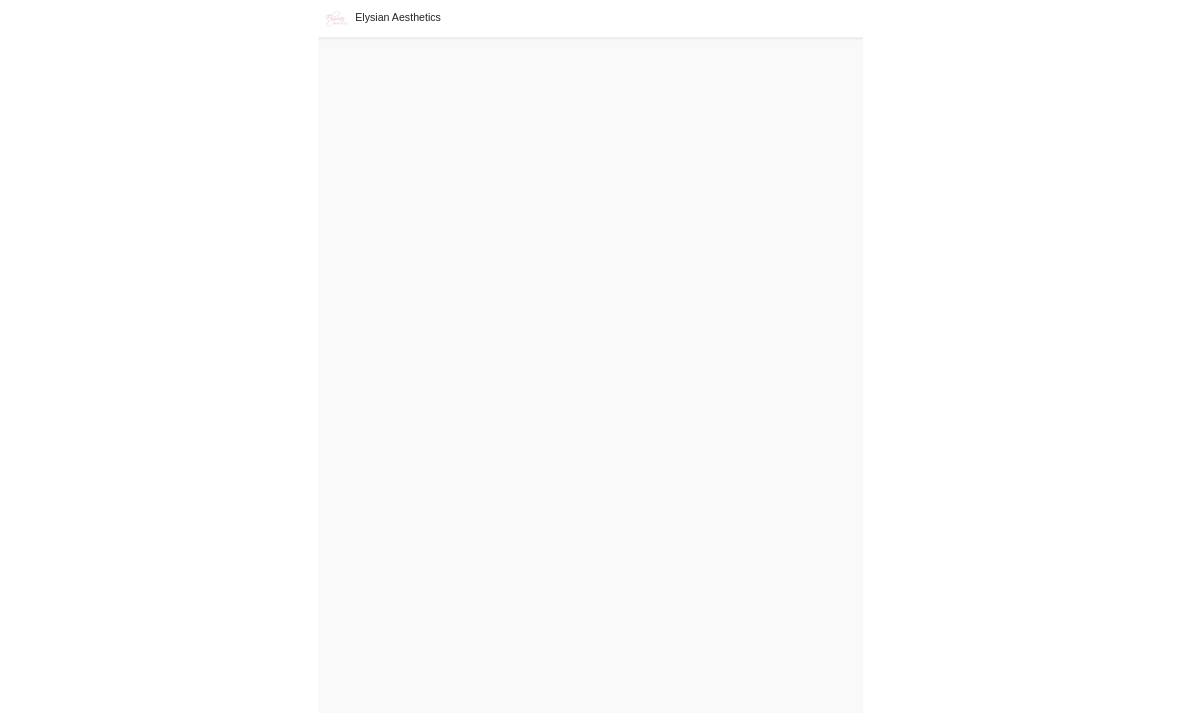 scroll, scrollTop: 6, scrollLeft: 0, axis: vertical 